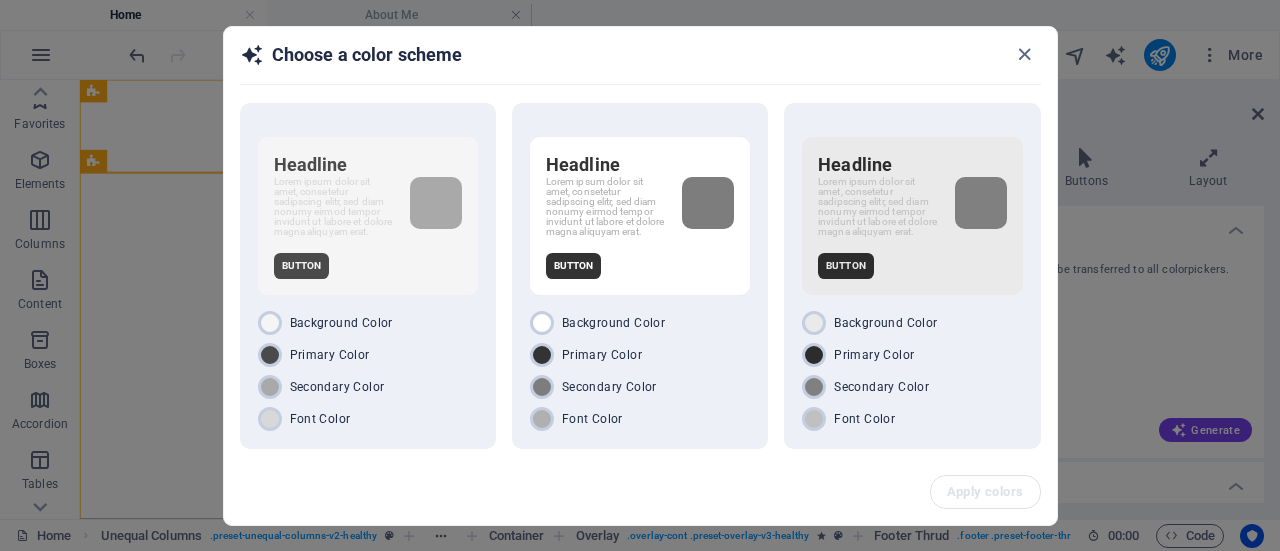 scroll, scrollTop: 0, scrollLeft: 0, axis: both 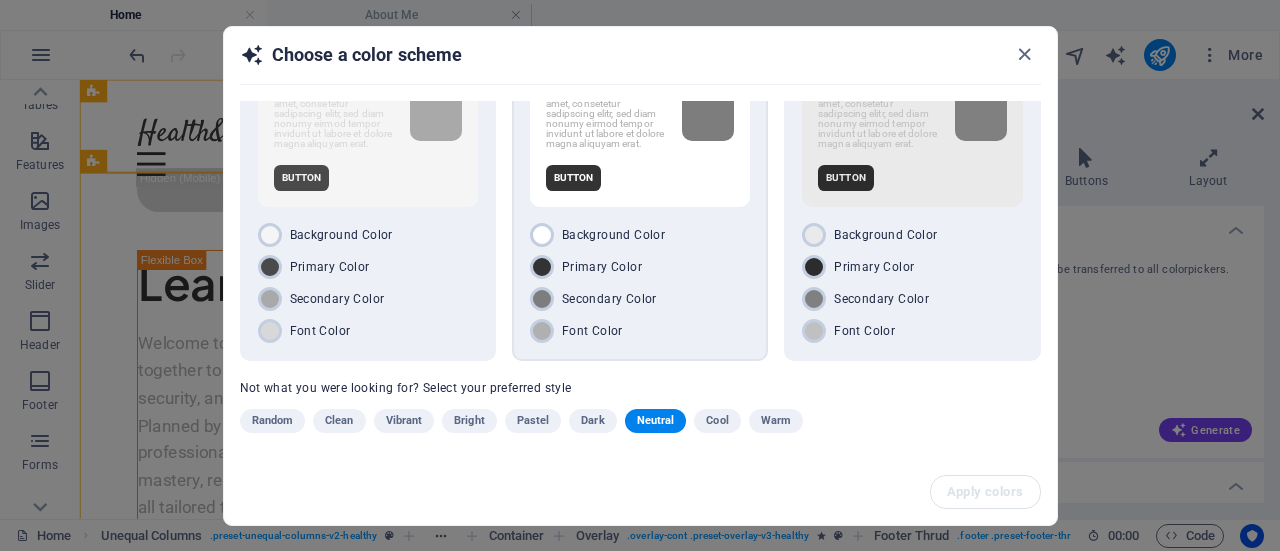 click on "Background Color Primary Color Secondary Color Font Color" at bounding box center [640, 283] 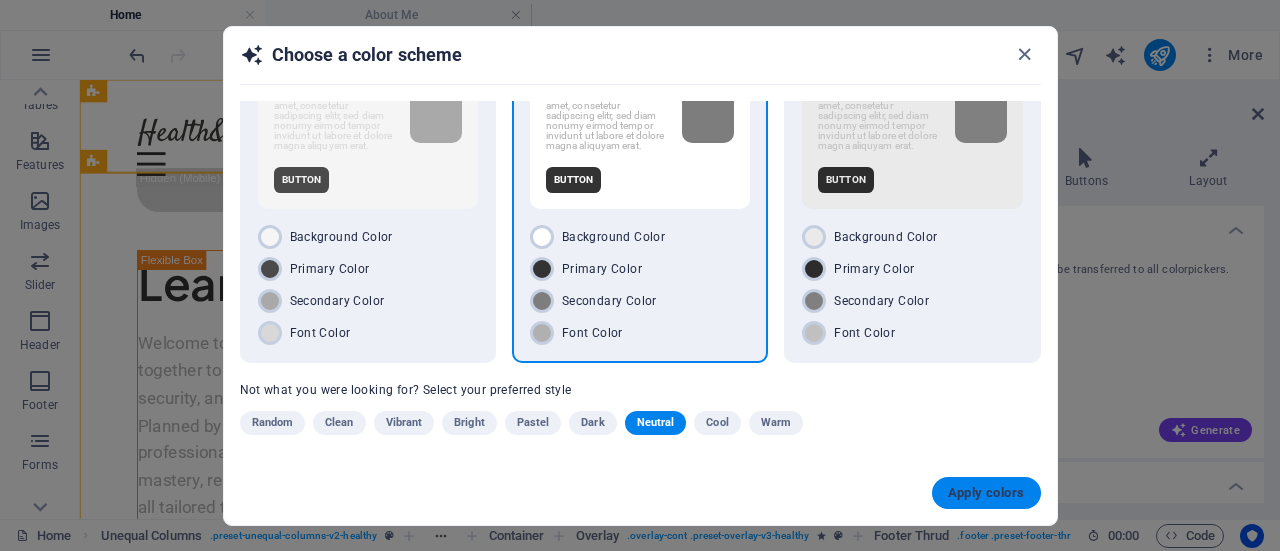 click on "Apply colors" at bounding box center (986, 493) 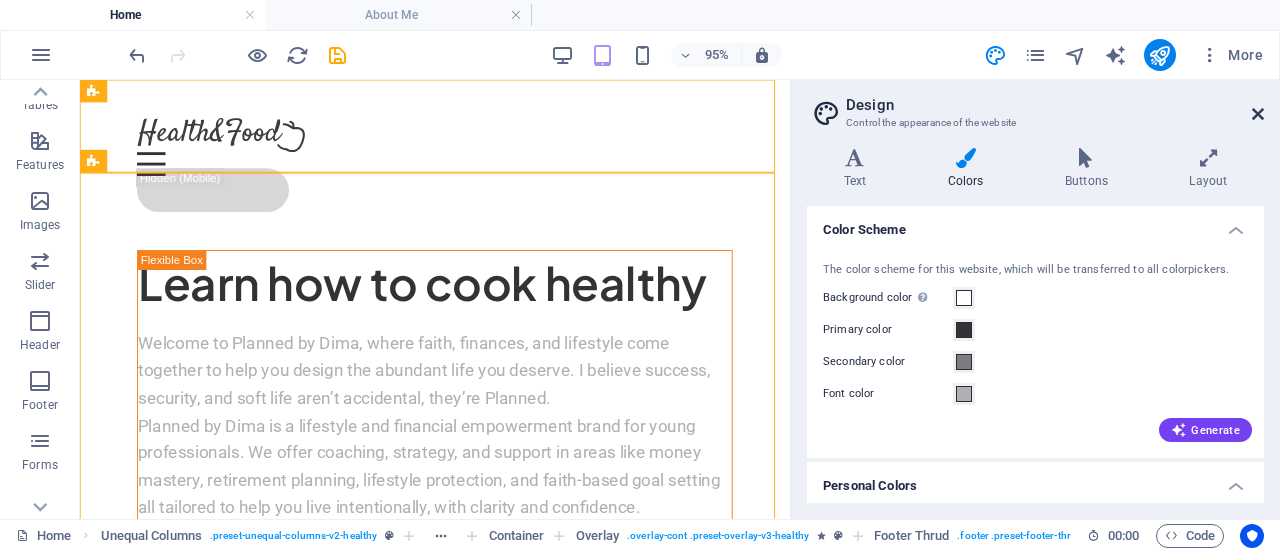 click at bounding box center (1258, 114) 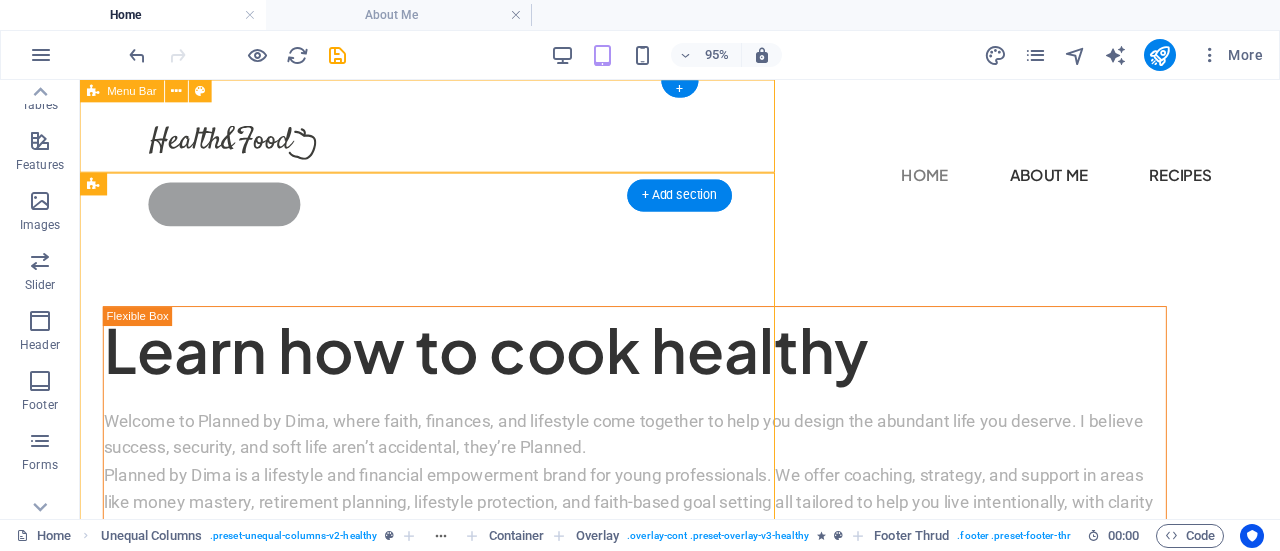 click on "Home About Me Recipes CONTACT ME" at bounding box center [711, 173] 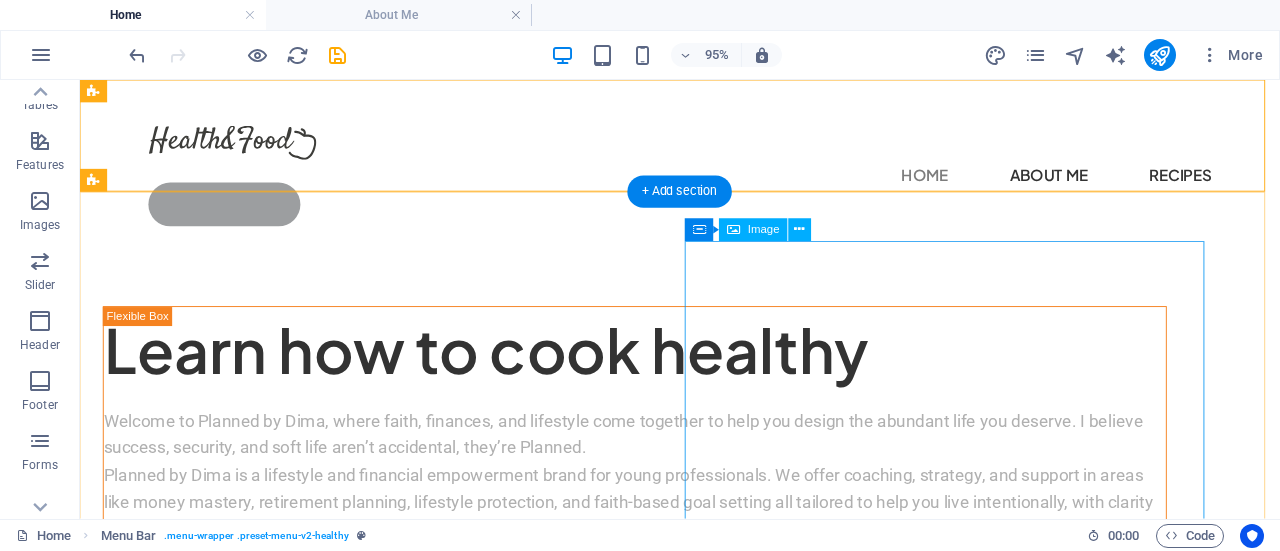 click at bounding box center [664, 1380] 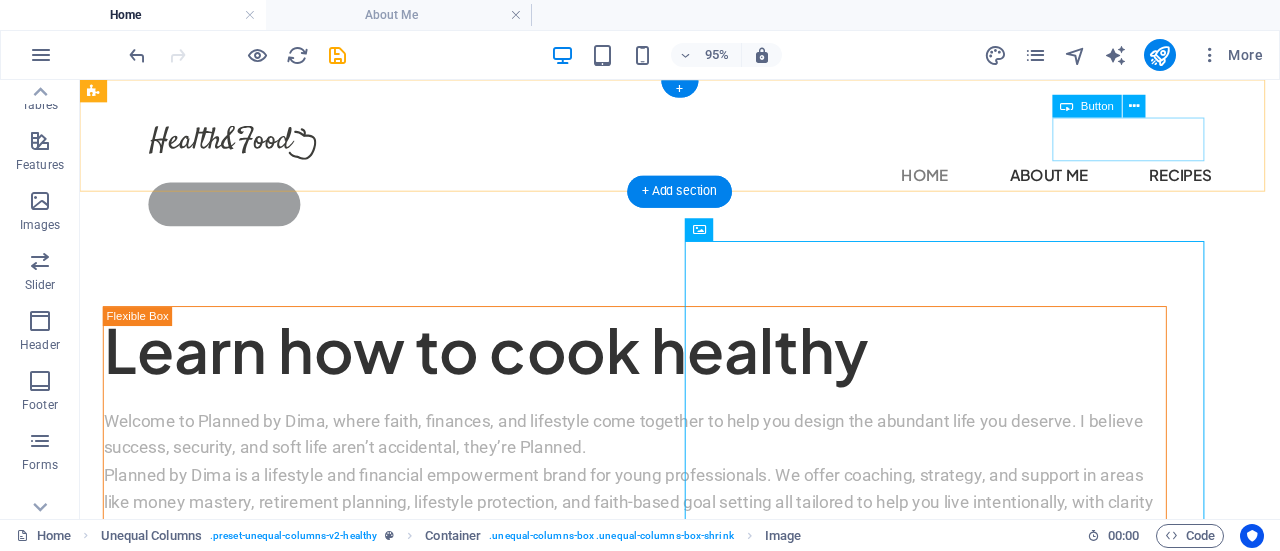 click on "CONTACT ME" at bounding box center (712, 211) 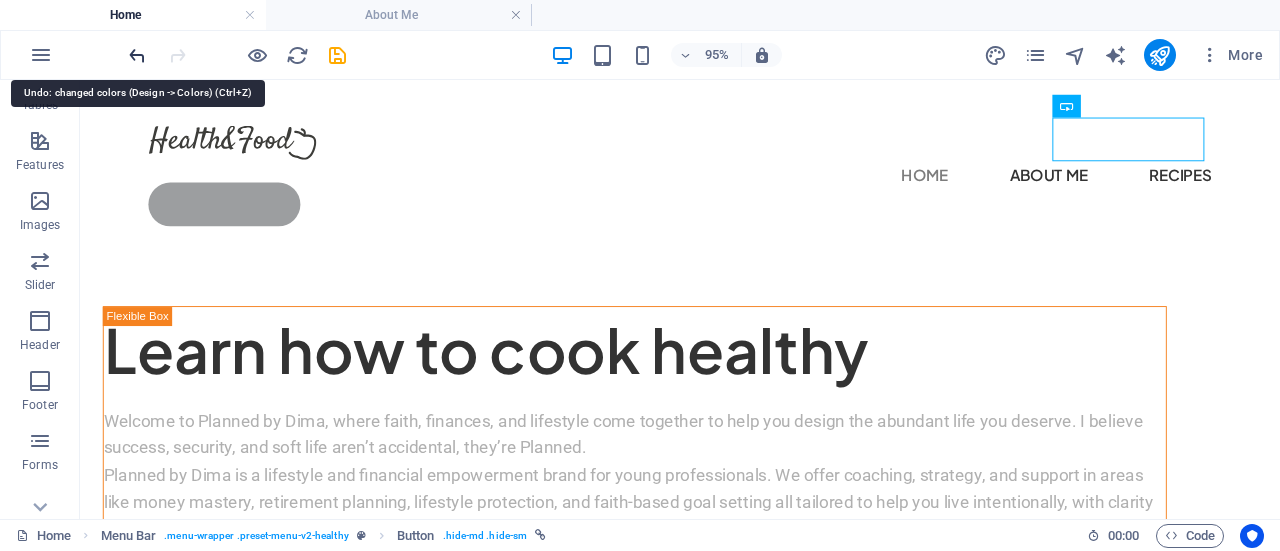 click at bounding box center (137, 55) 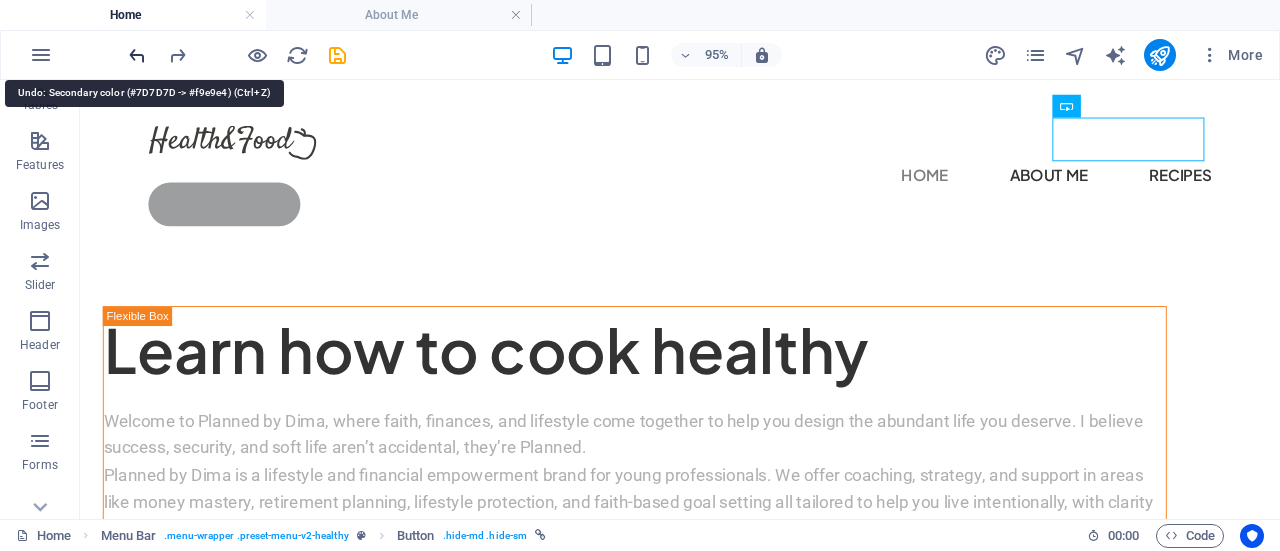 click at bounding box center [137, 55] 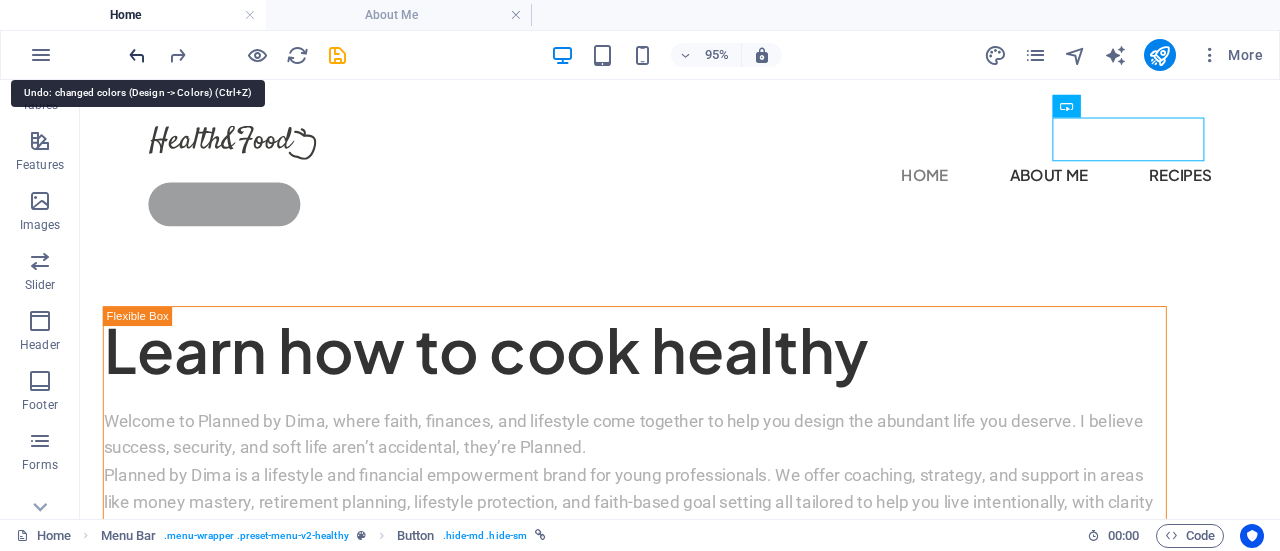 click at bounding box center [137, 55] 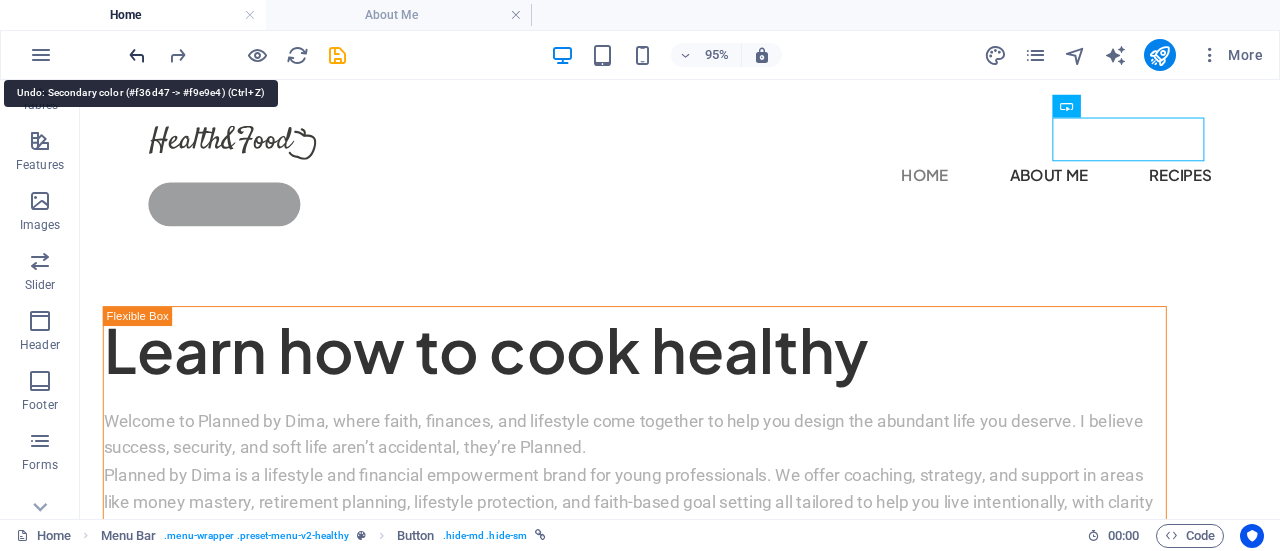 click at bounding box center (137, 55) 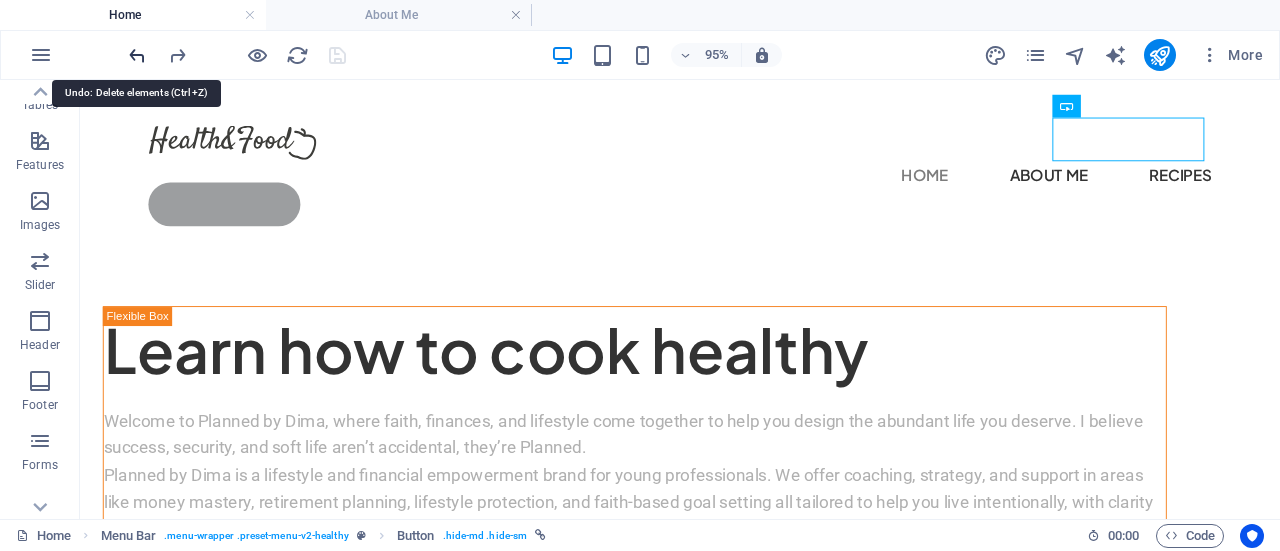 click at bounding box center [137, 55] 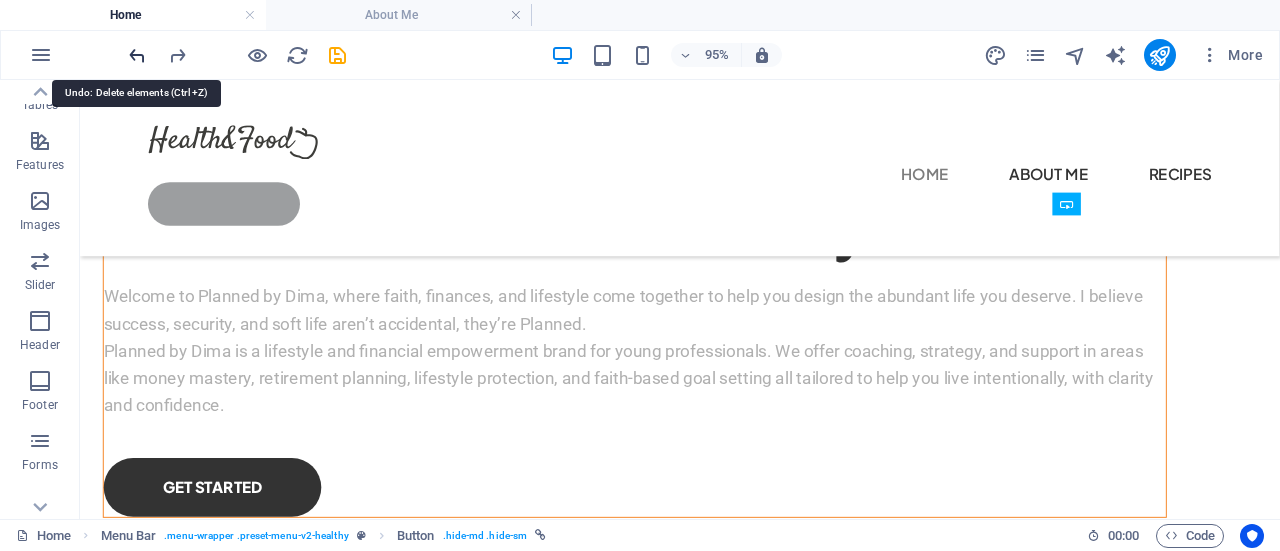 scroll, scrollTop: 3454, scrollLeft: 0, axis: vertical 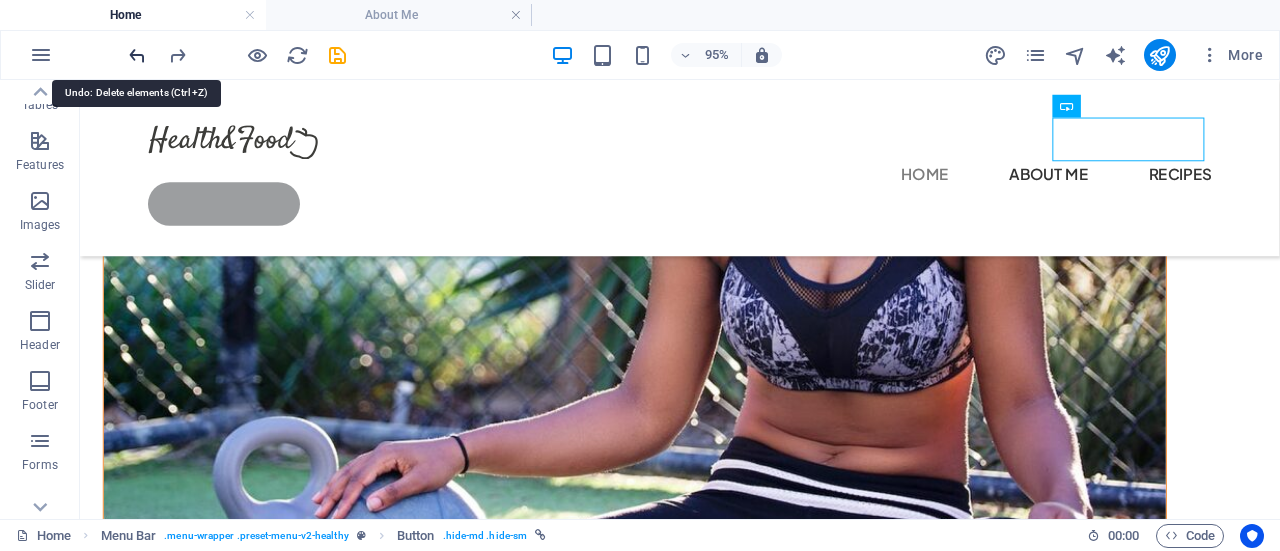 click at bounding box center [137, 55] 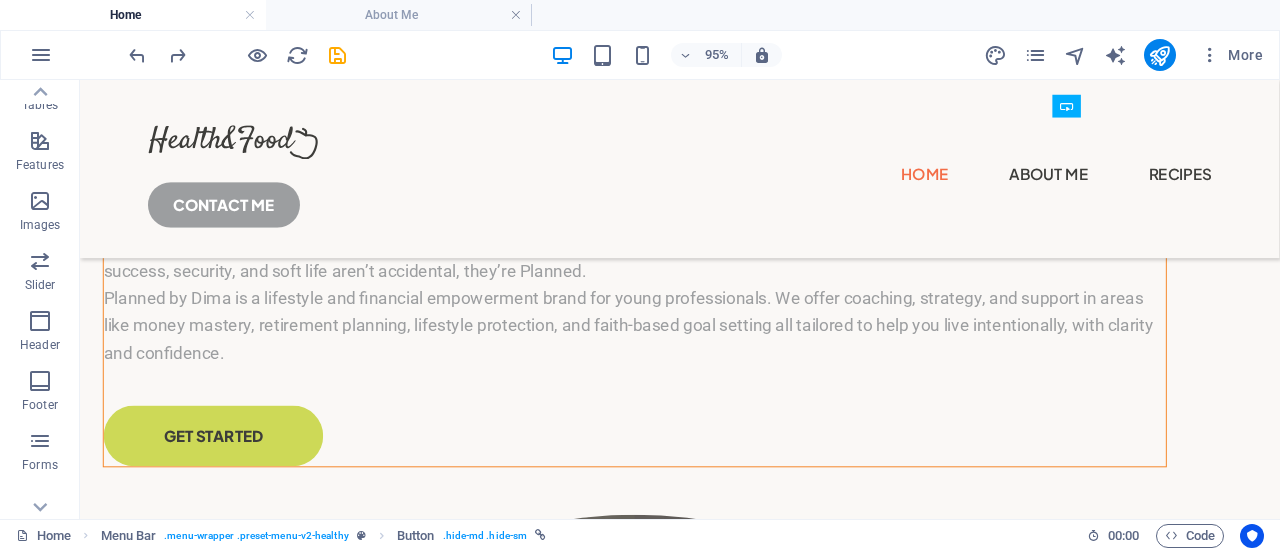 scroll, scrollTop: 208, scrollLeft: 0, axis: vertical 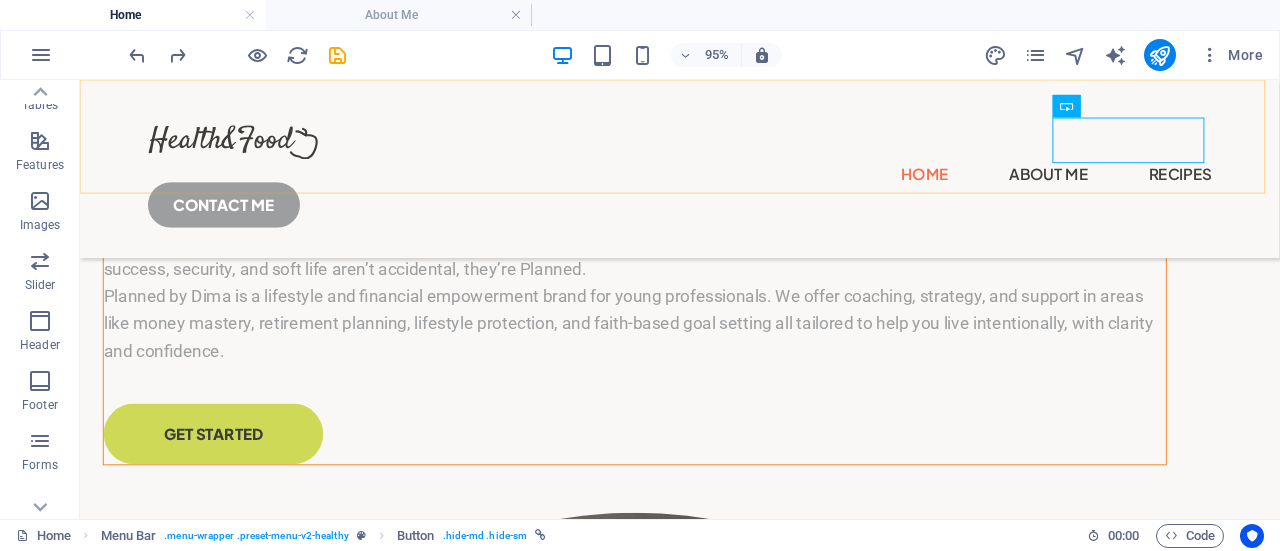 click on "Home About Me Recipes CONTACT ME" at bounding box center [711, 174] 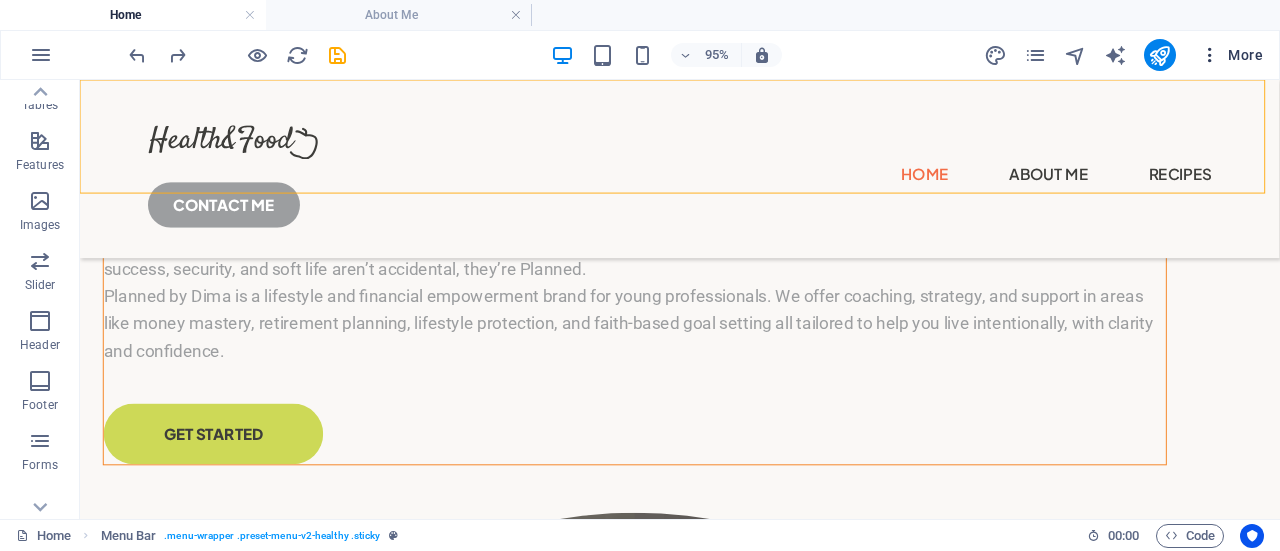click at bounding box center [1210, 55] 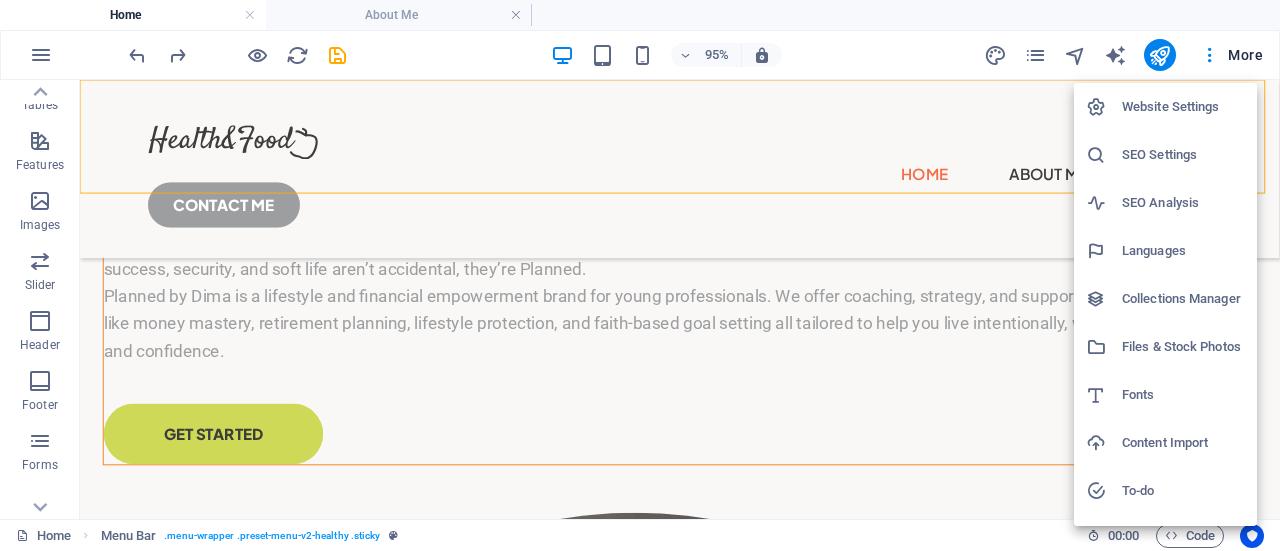 click at bounding box center [640, 275] 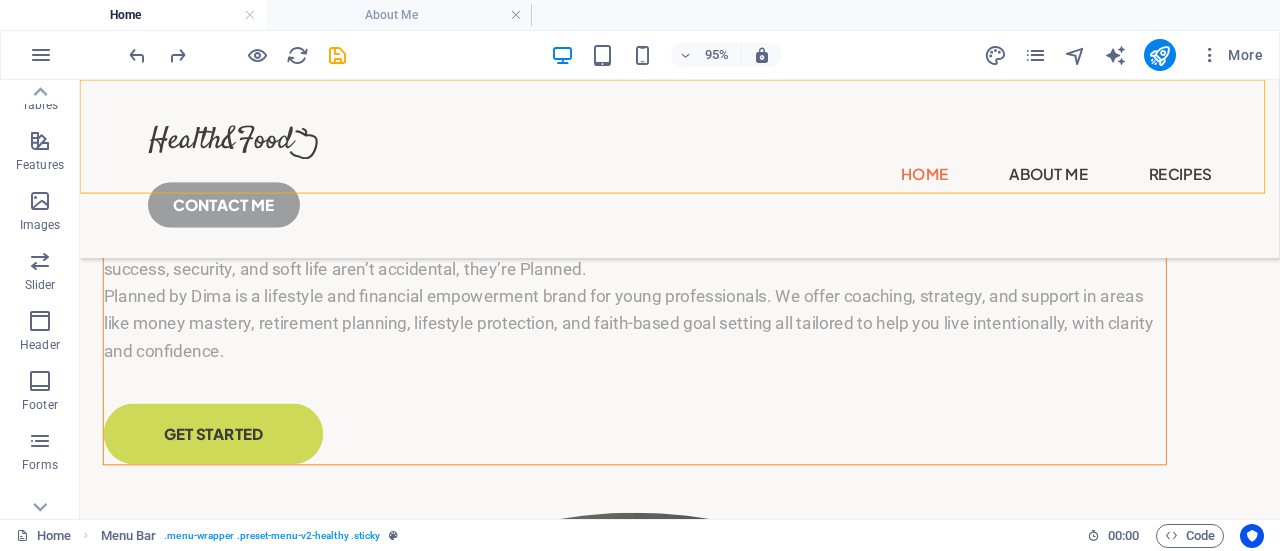 click on "Home About Me Recipes CONTACT ME" at bounding box center [711, 174] 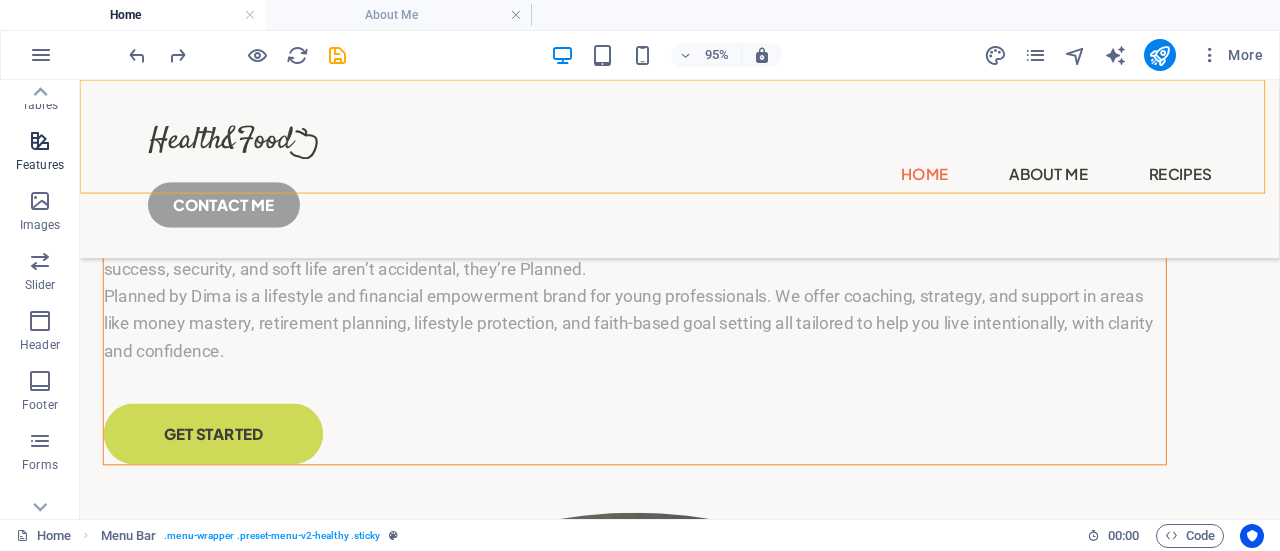 click on "Features" at bounding box center [40, 153] 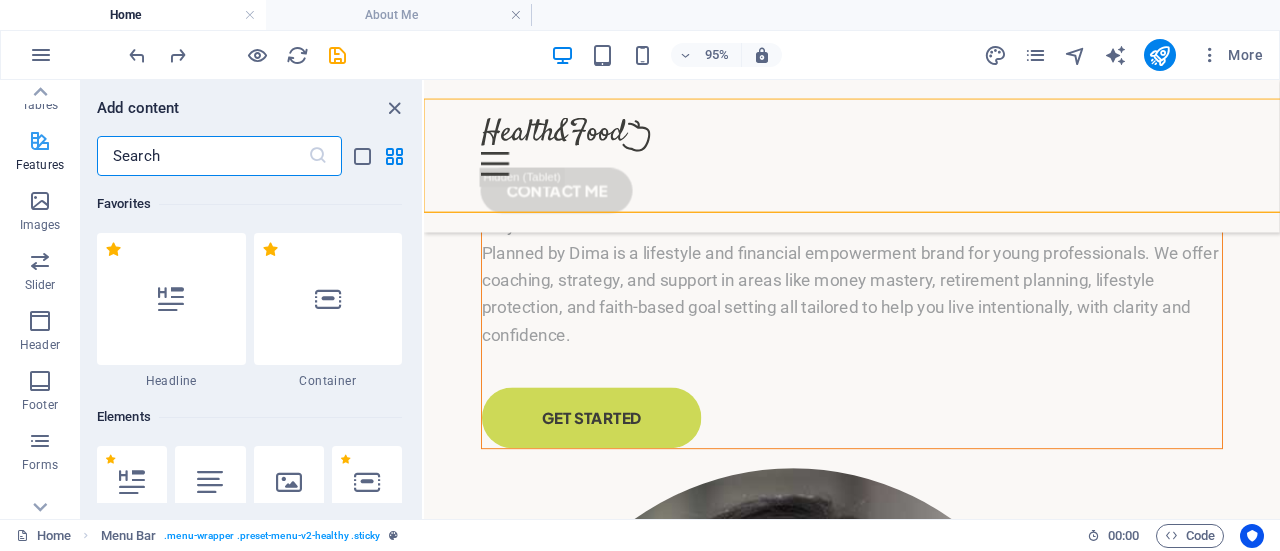 scroll, scrollTop: 188, scrollLeft: 0, axis: vertical 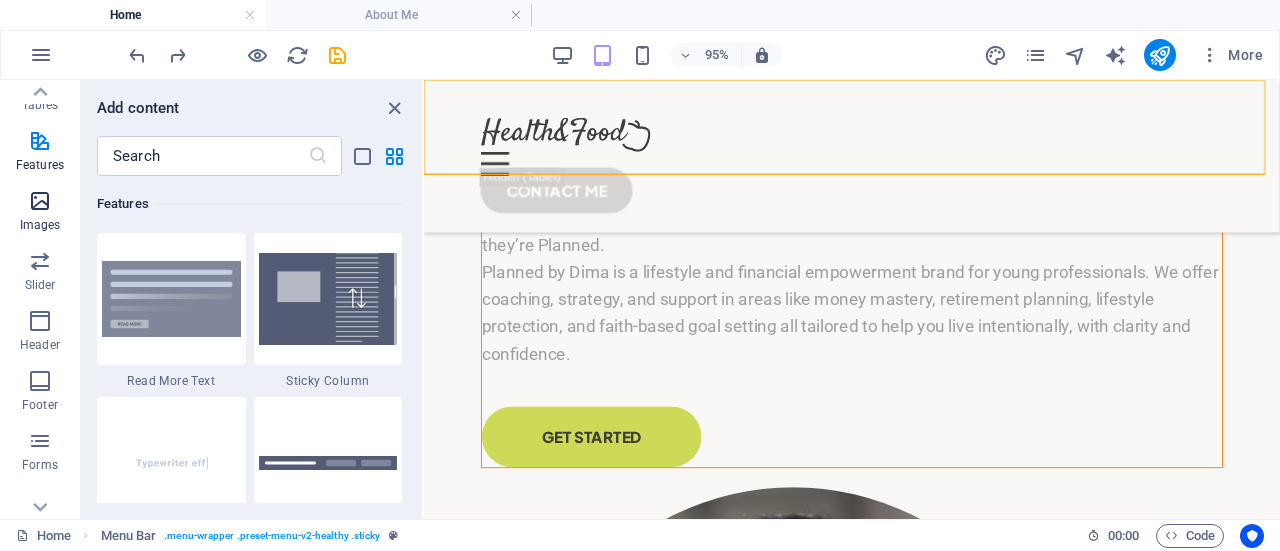 click at bounding box center [40, 201] 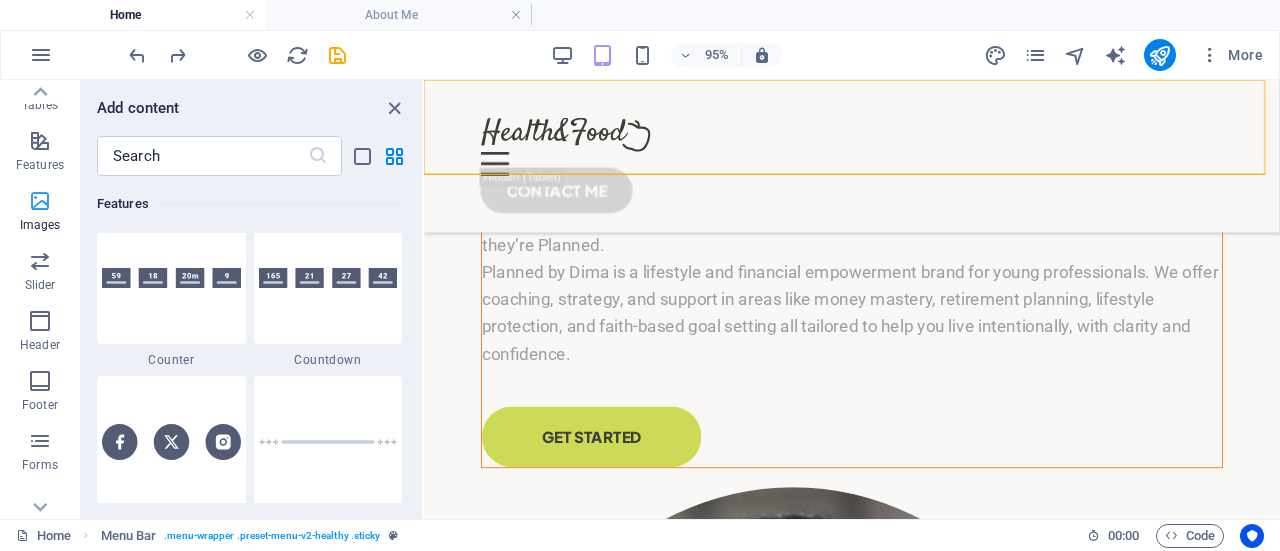 scroll, scrollTop: 10140, scrollLeft: 0, axis: vertical 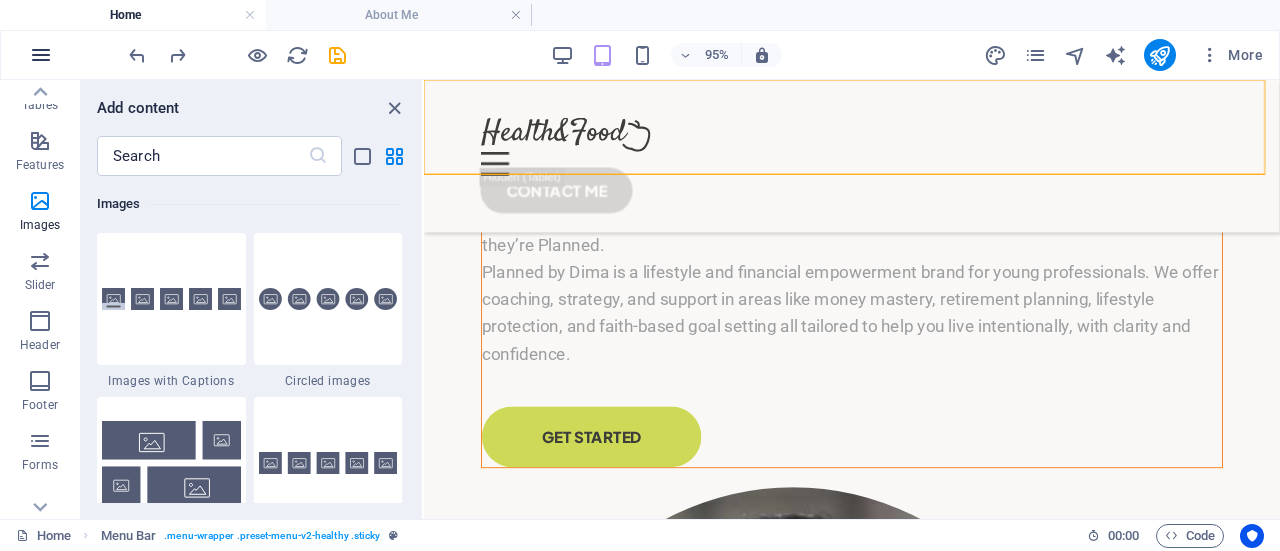 drag, startPoint x: 168, startPoint y: 121, endPoint x: 36, endPoint y: 51, distance: 149.41219 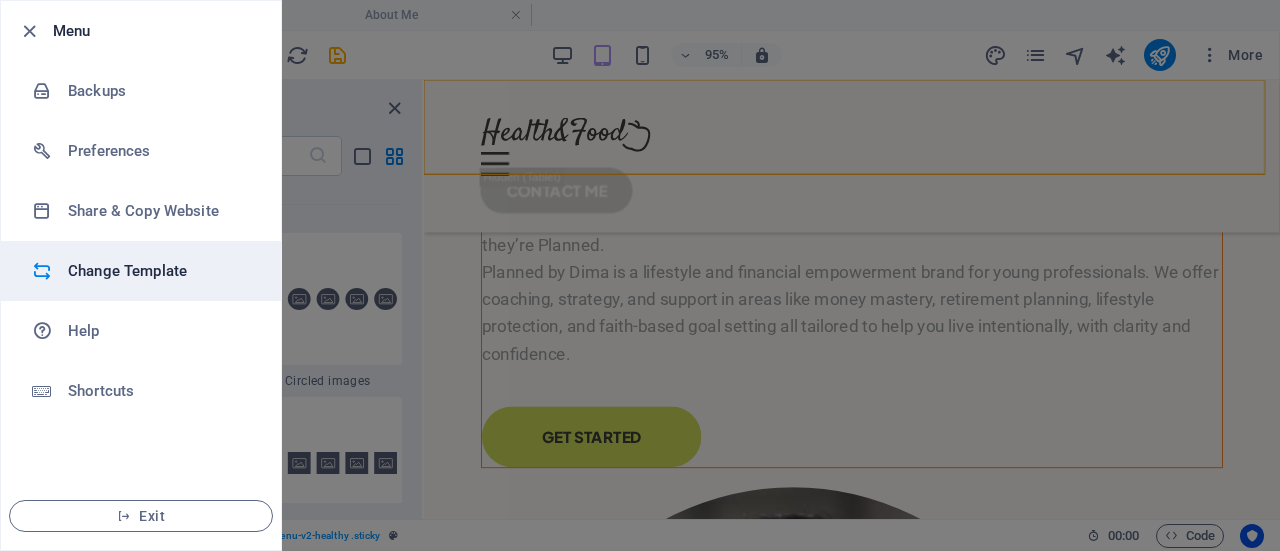click on "Change Template" at bounding box center [160, 271] 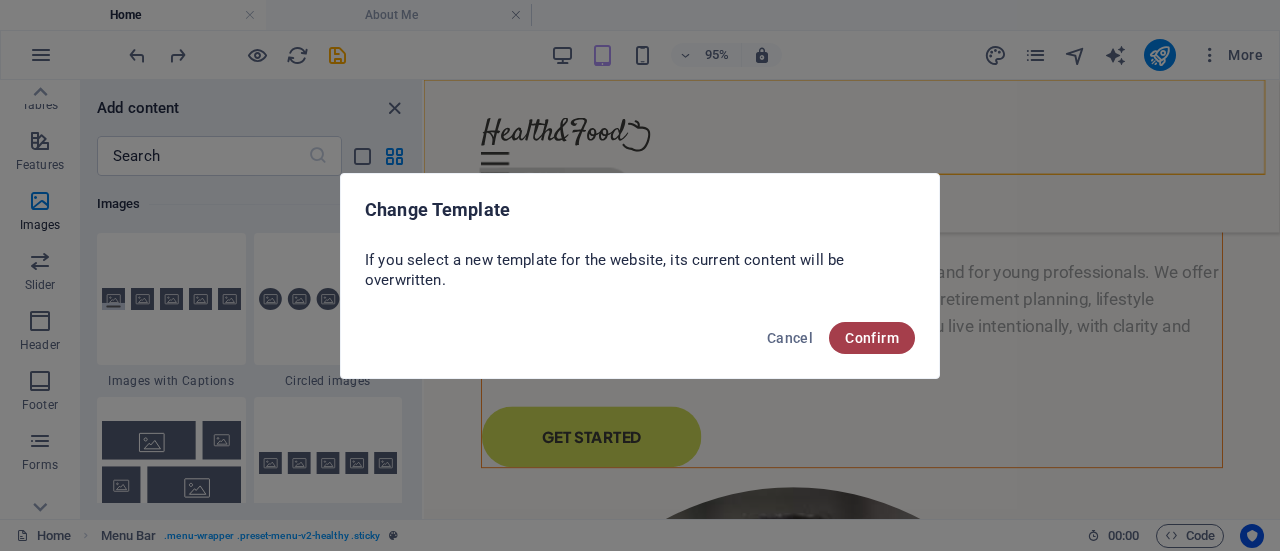 click on "Confirm" at bounding box center [872, 338] 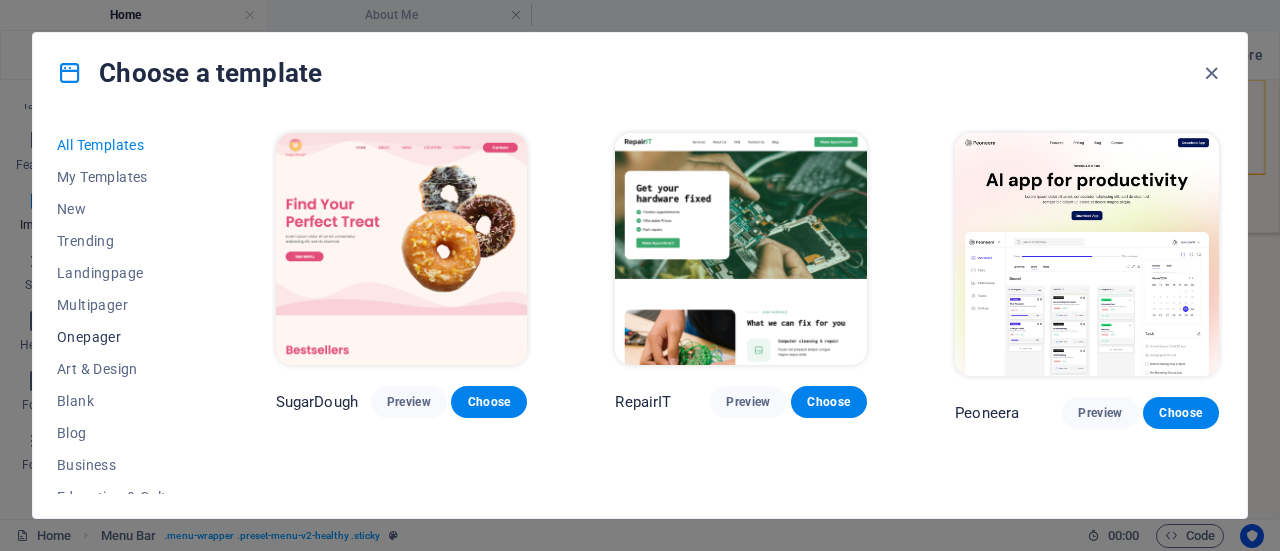 click on "Onepager" at bounding box center [122, 337] 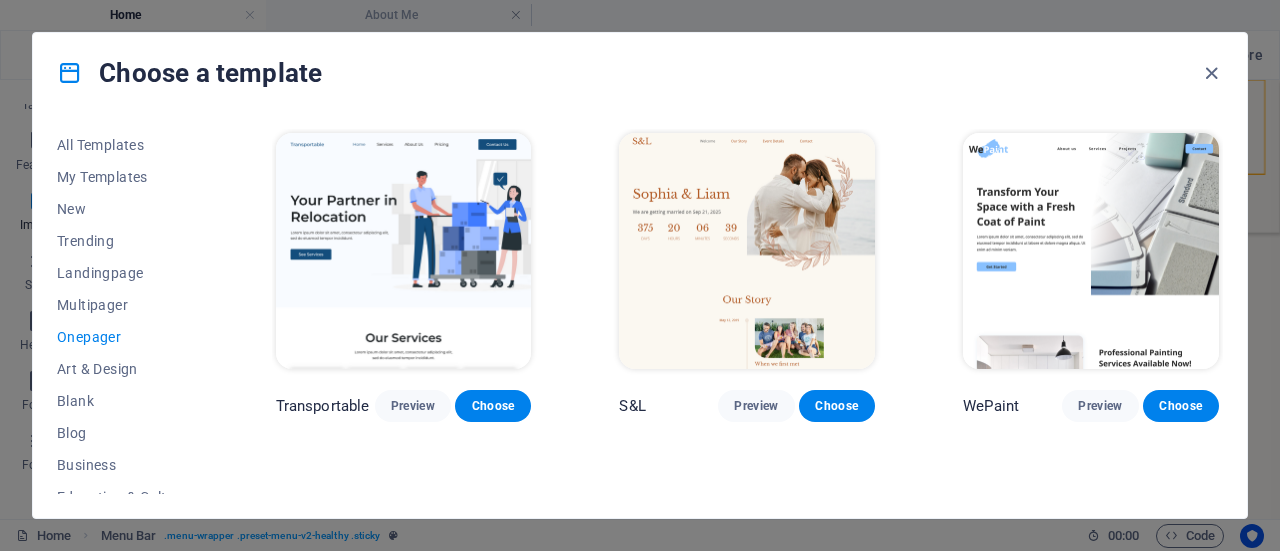 drag, startPoint x: 1218, startPoint y: 140, endPoint x: 1214, endPoint y: 169, distance: 29.274563 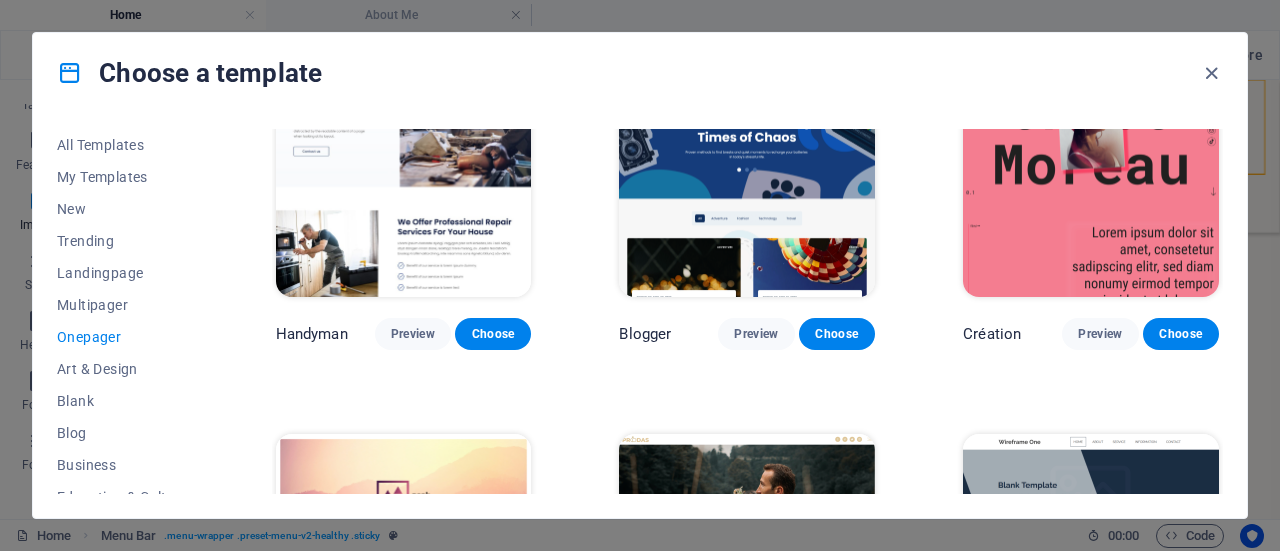 scroll, scrollTop: 2019, scrollLeft: 0, axis: vertical 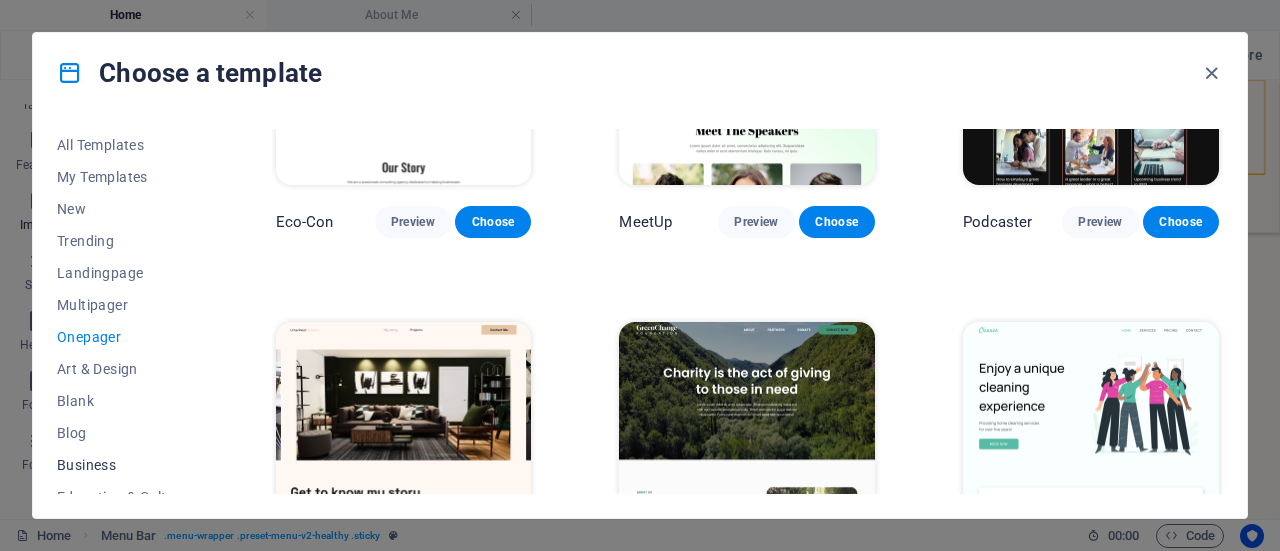 click on "Business" at bounding box center (122, 465) 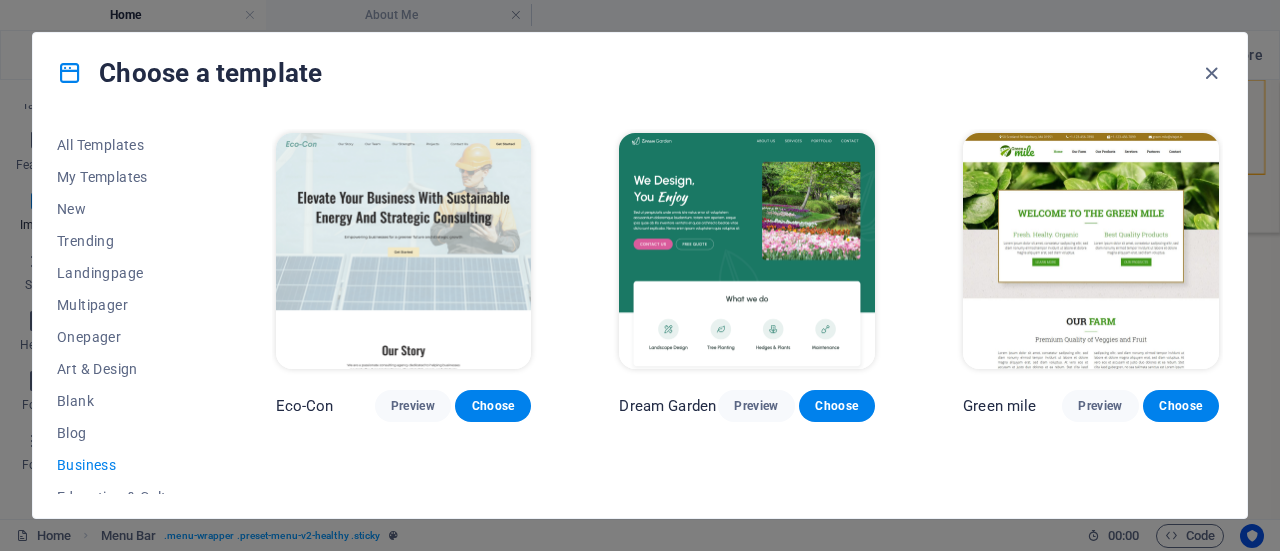 scroll, scrollTop: 83, scrollLeft: 0, axis: vertical 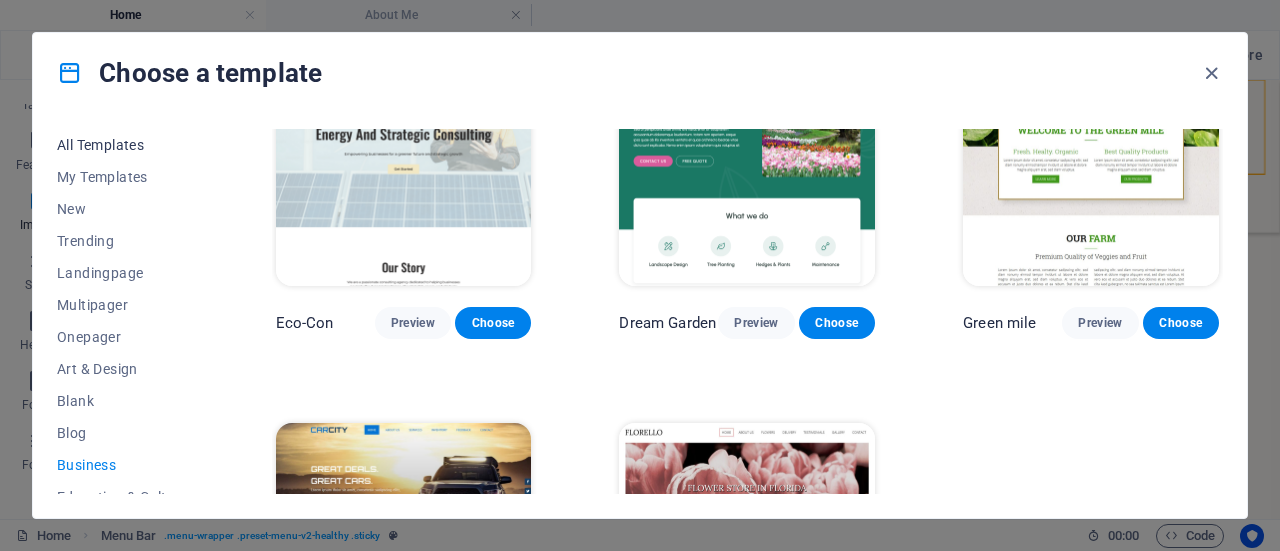 click on "All Templates" at bounding box center (122, 145) 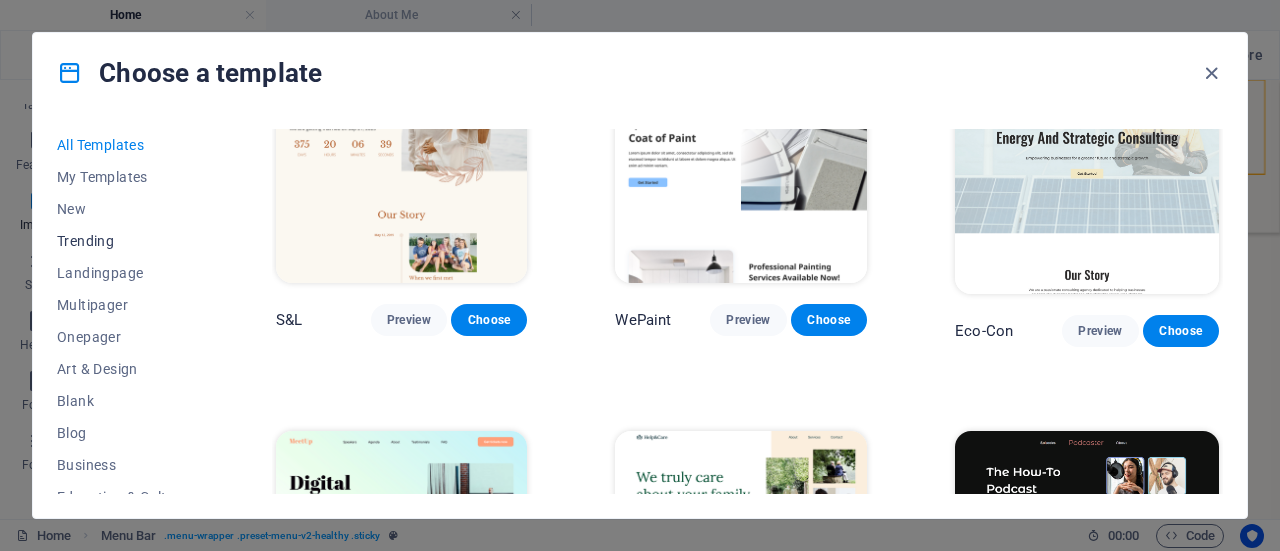 click on "Trending" at bounding box center [122, 241] 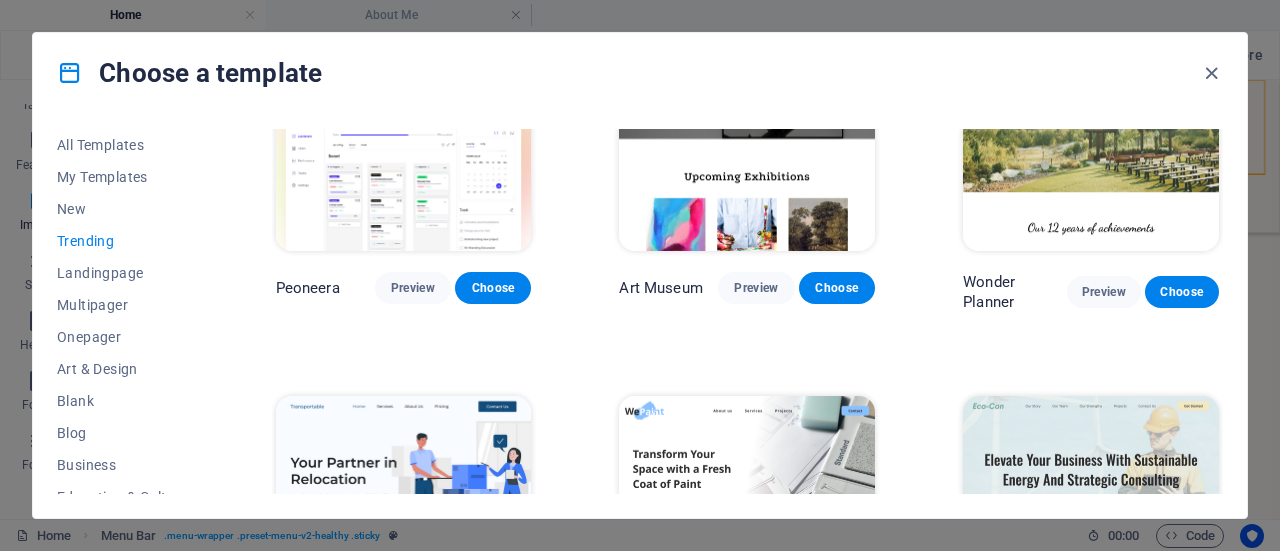 scroll, scrollTop: 0, scrollLeft: 0, axis: both 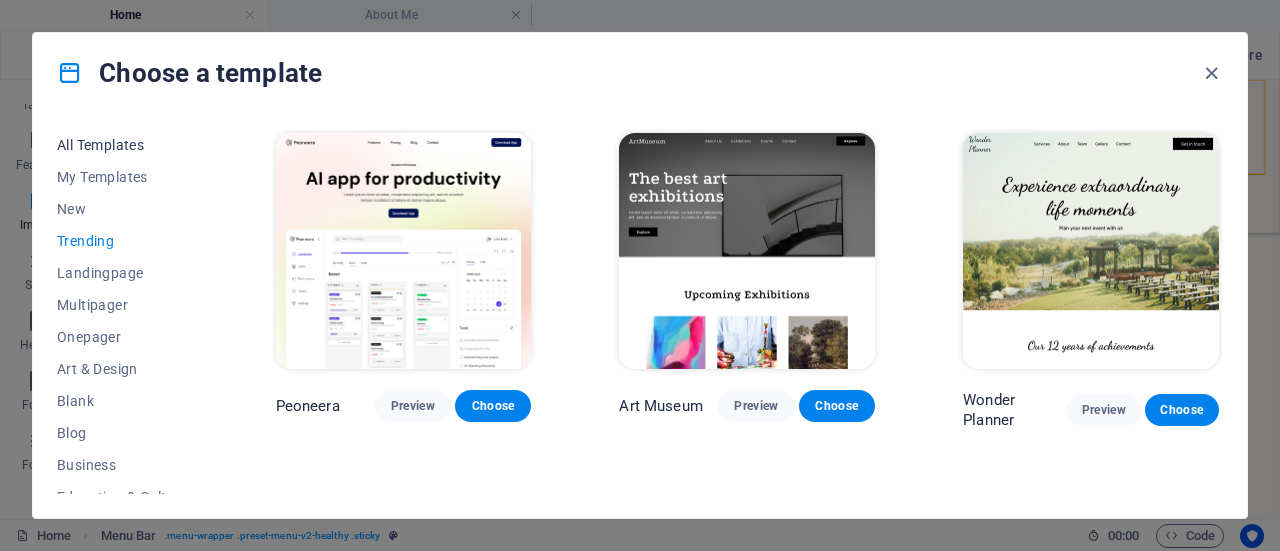click on "All Templates" at bounding box center [122, 145] 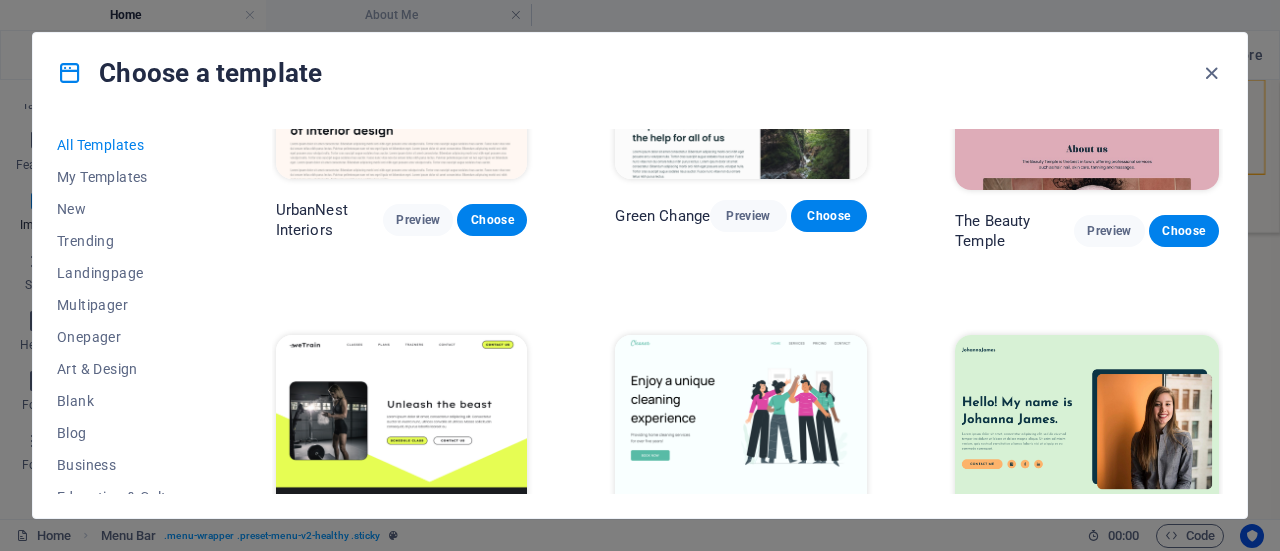 scroll, scrollTop: 2118, scrollLeft: 0, axis: vertical 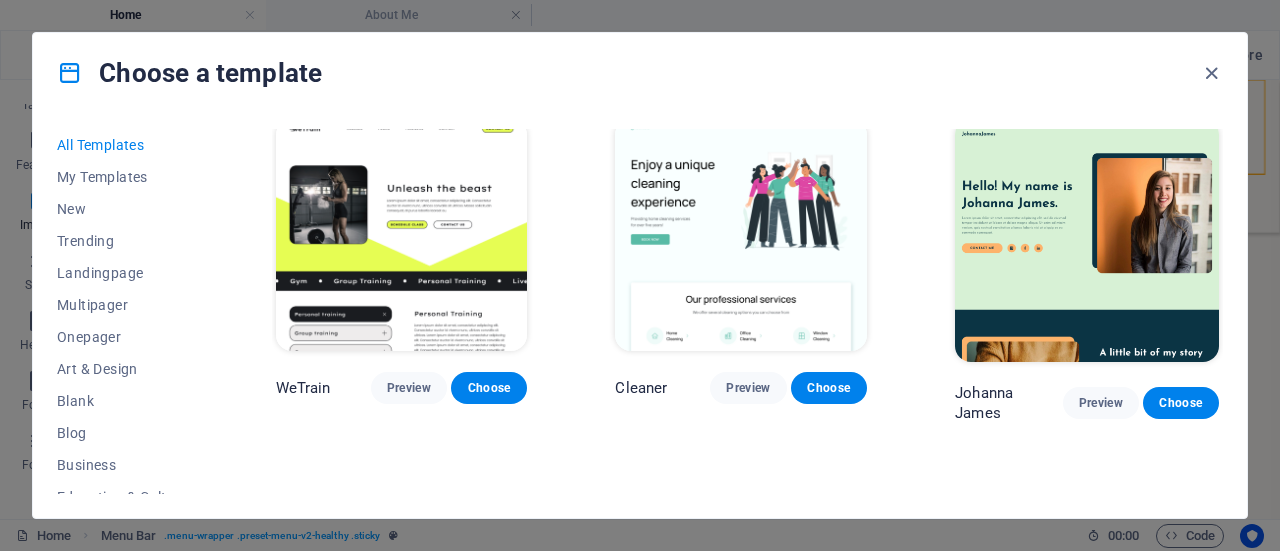 click at bounding box center (1087, 240) 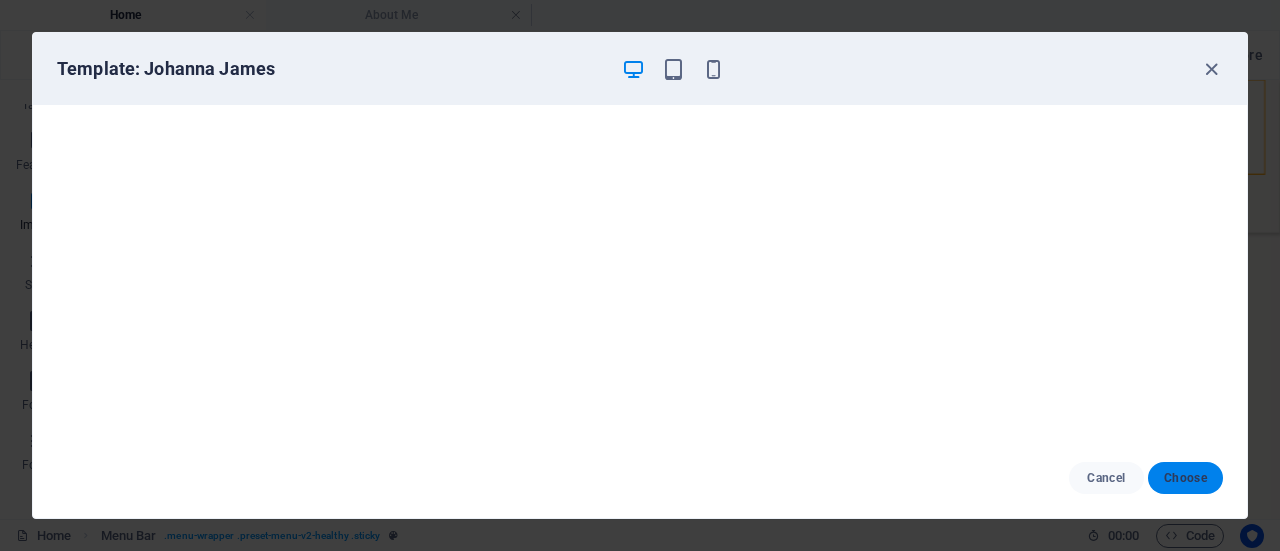 click on "Choose" at bounding box center (1185, 478) 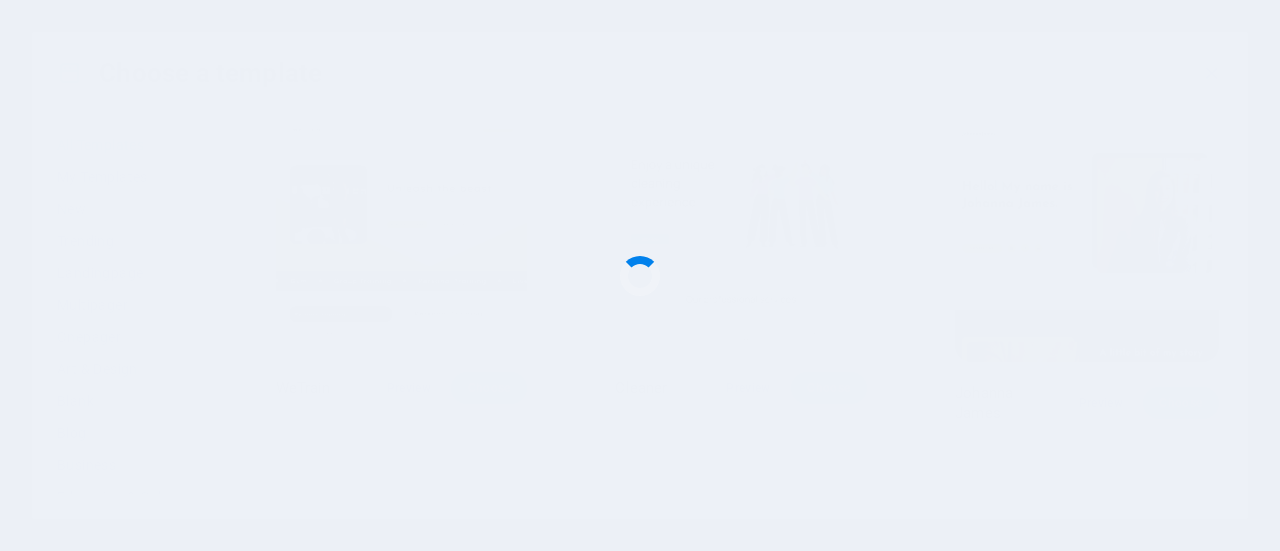 scroll, scrollTop: 208, scrollLeft: 0, axis: vertical 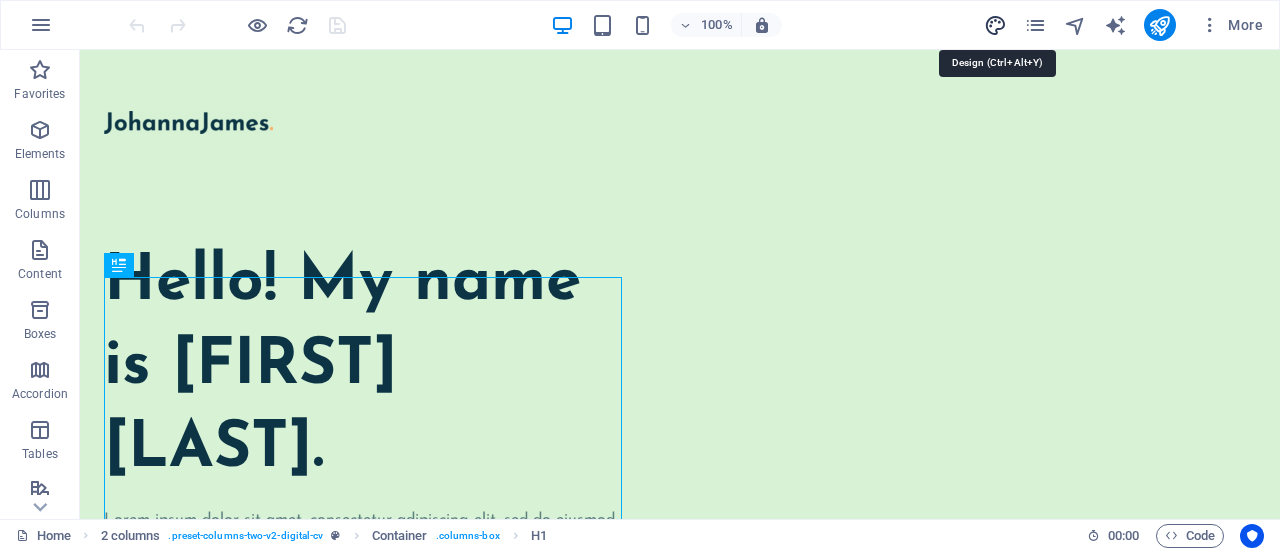 click at bounding box center [995, 25] 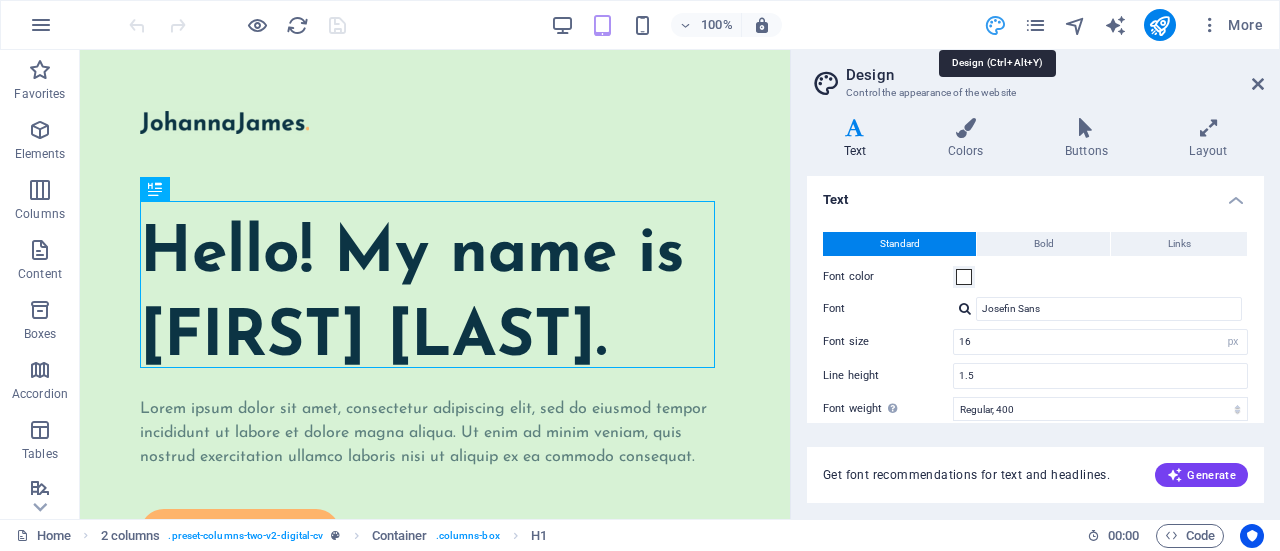 scroll, scrollTop: 479, scrollLeft: 0, axis: vertical 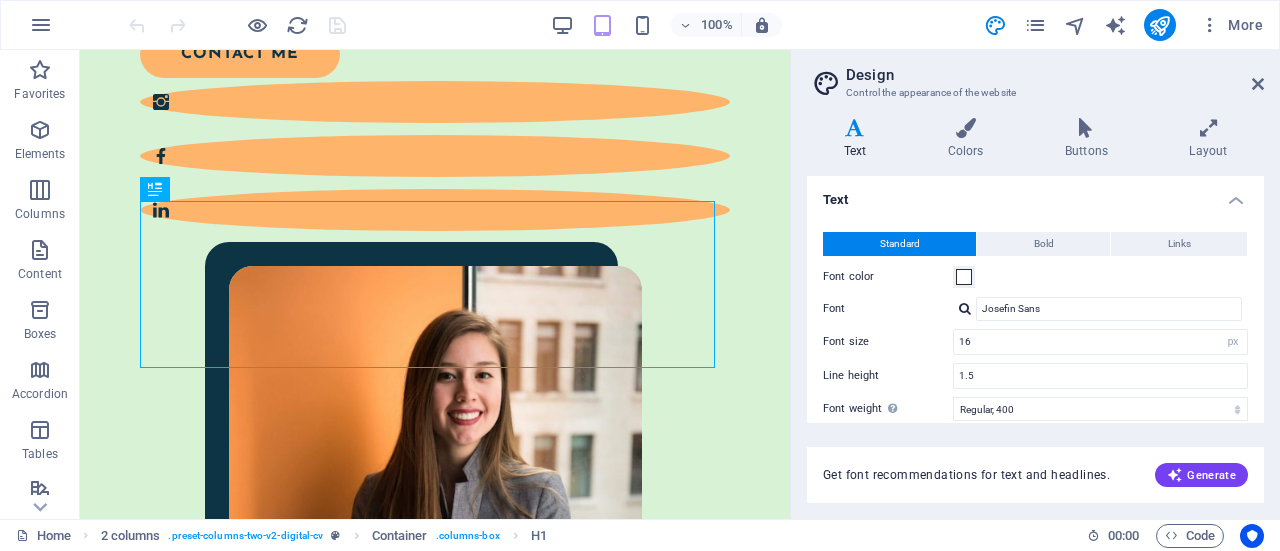 drag, startPoint x: 1263, startPoint y: 290, endPoint x: 856, endPoint y: 512, distance: 463.60867 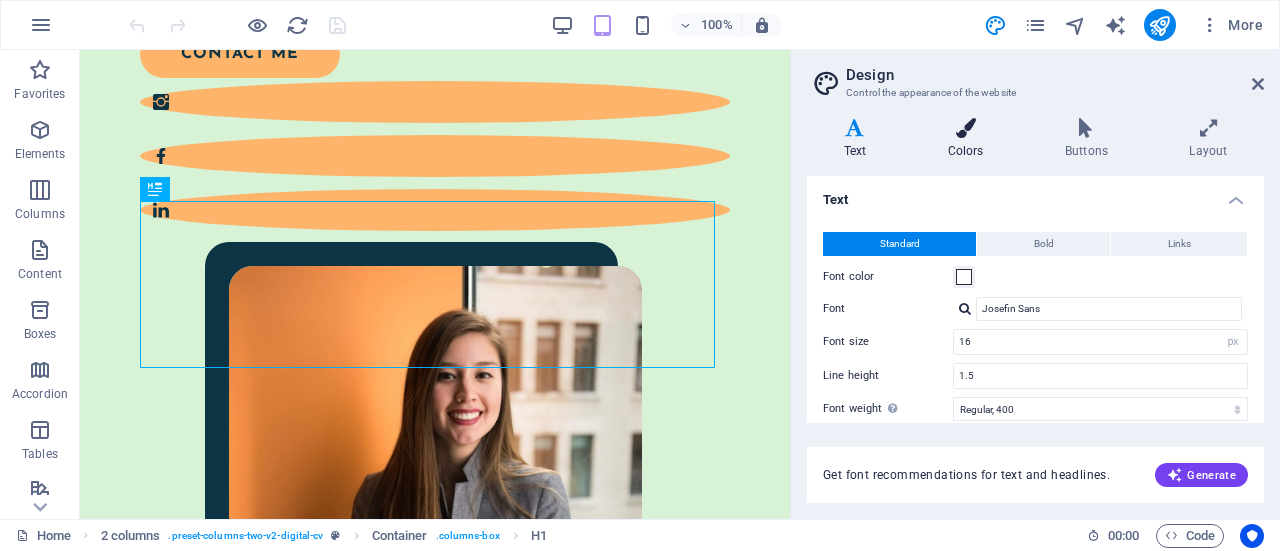 click on "Colors" at bounding box center (969, 139) 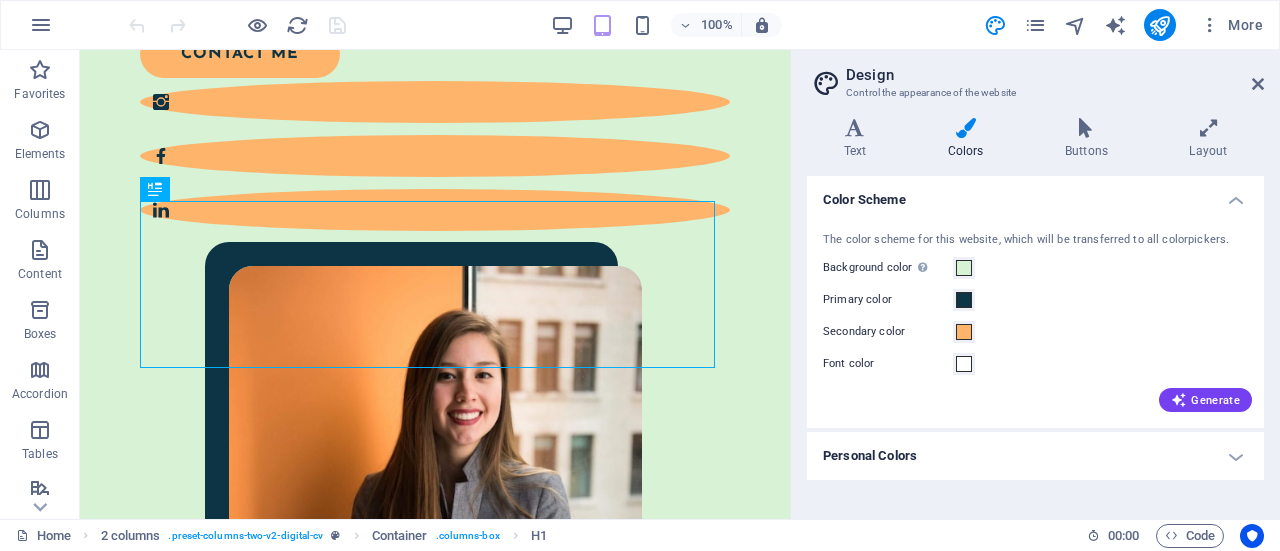 click on "Personal Colors" at bounding box center [1035, 456] 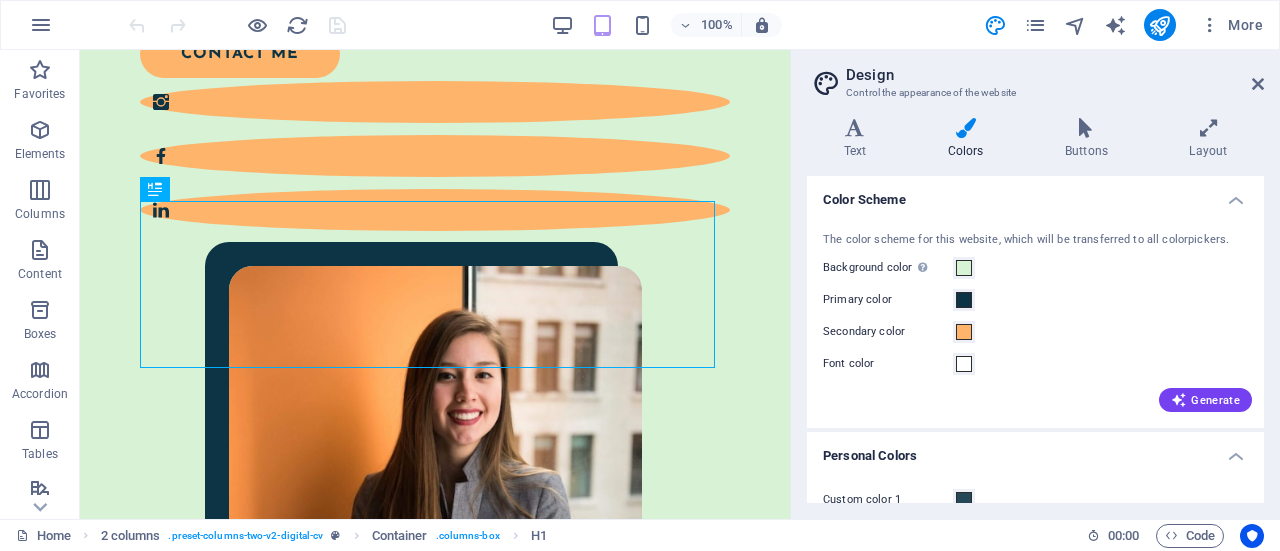drag, startPoint x: 1257, startPoint y: 211, endPoint x: 1257, endPoint y: 230, distance: 19 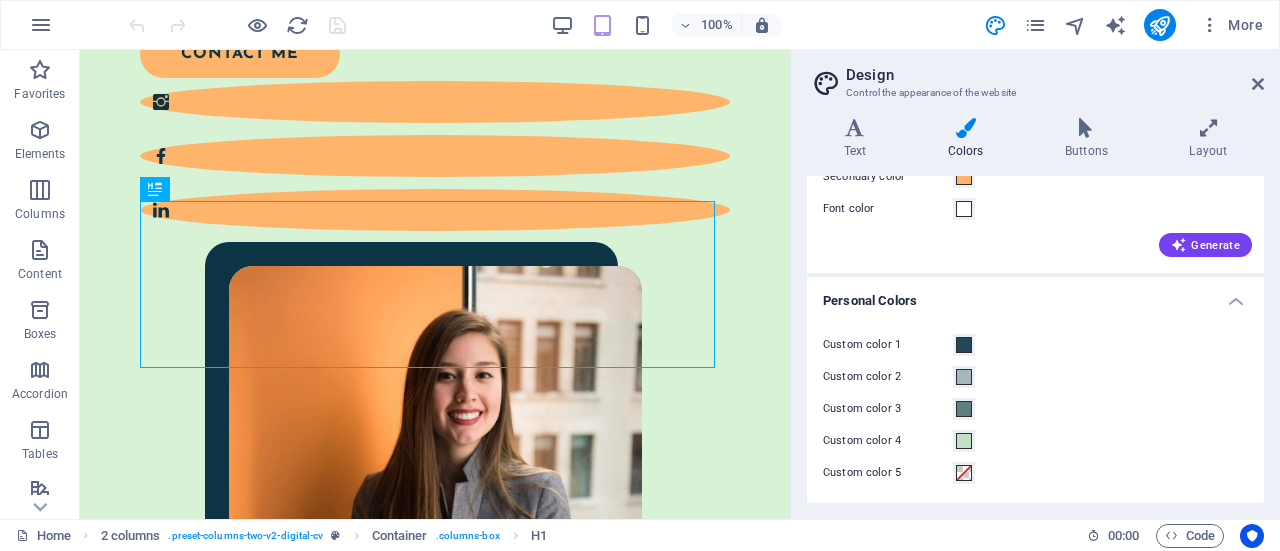 scroll, scrollTop: 156, scrollLeft: 0, axis: vertical 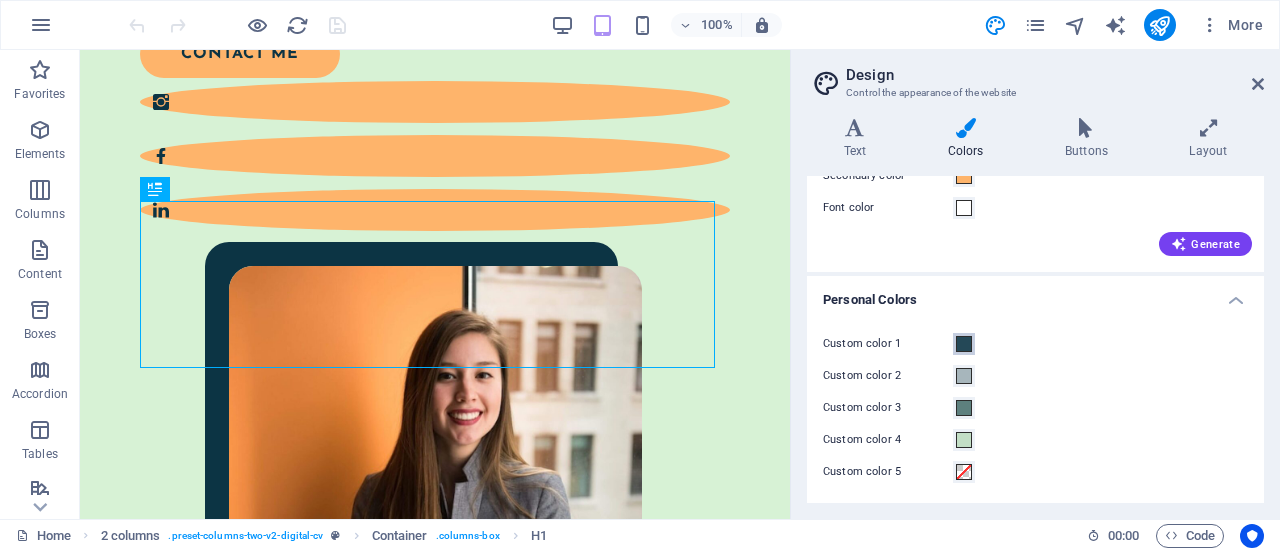 click at bounding box center (964, 344) 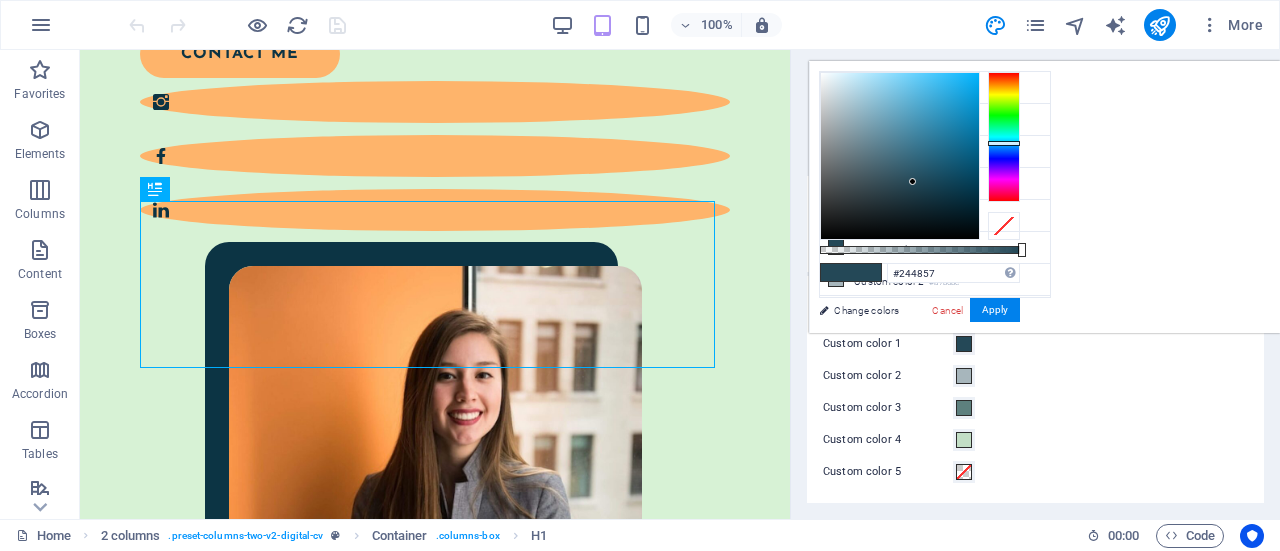 type on "#572439" 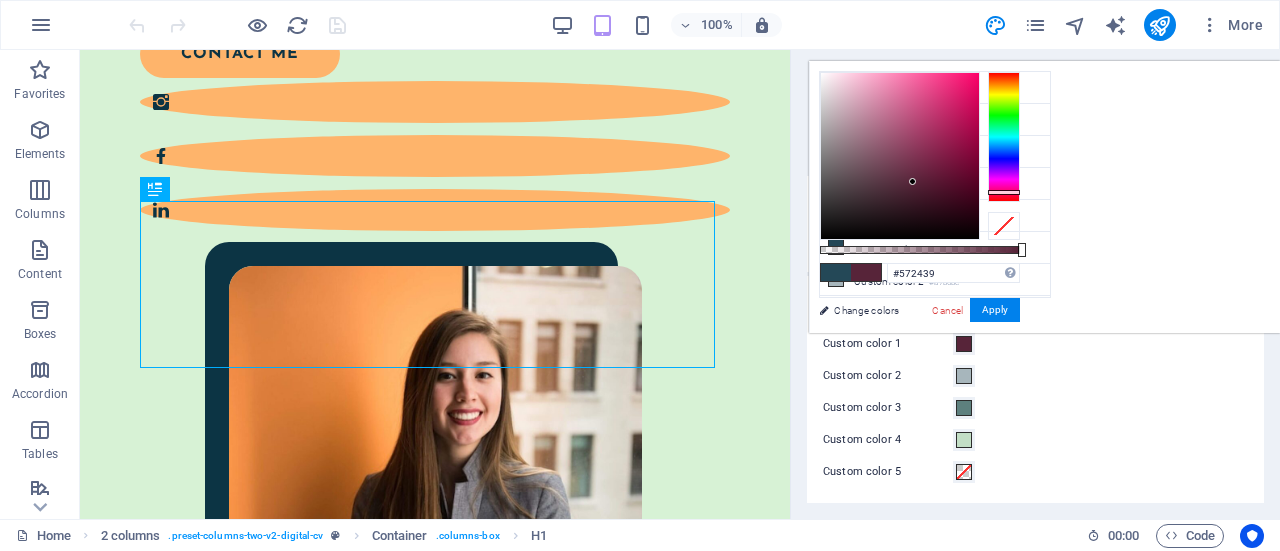 click at bounding box center (1004, 137) 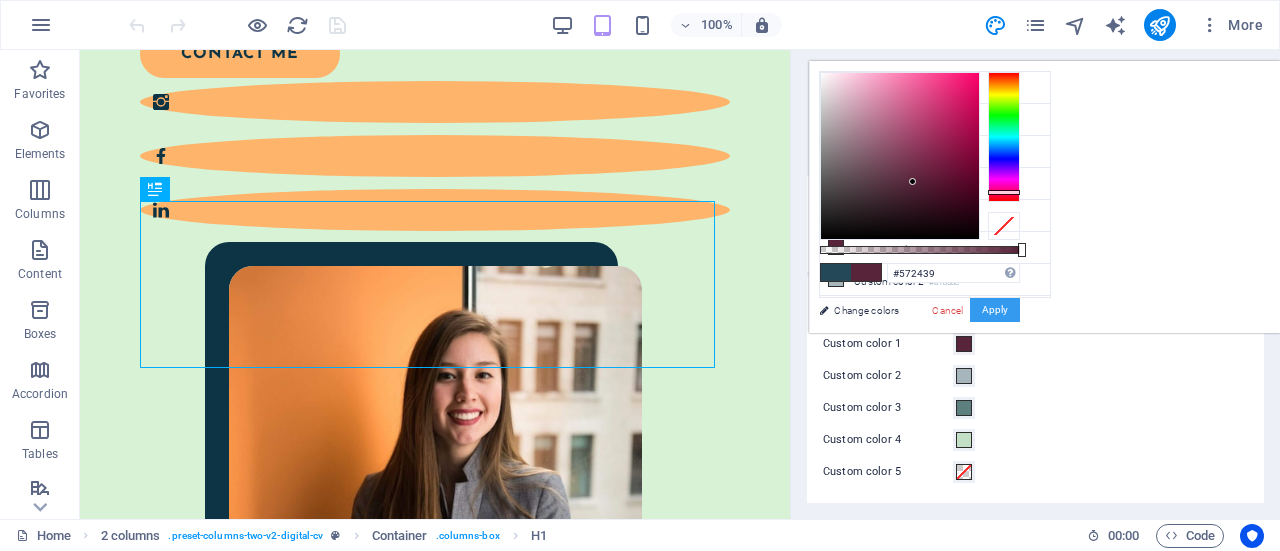 click on "Apply" at bounding box center [995, 310] 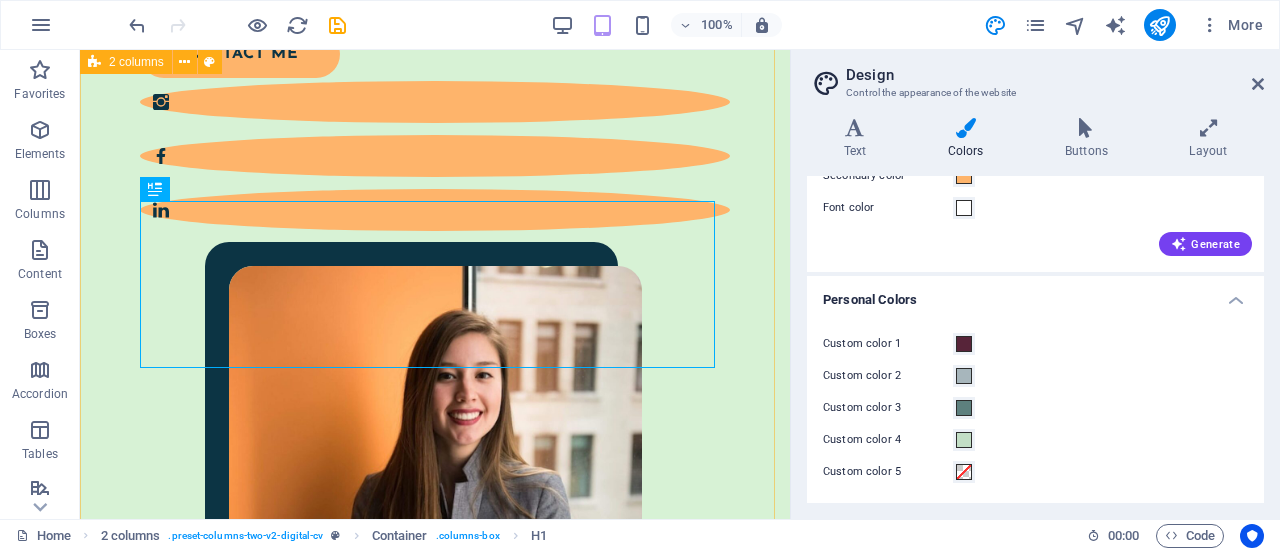 click on "Hello! My name is Johanna James. Lorem ipsum dolor sit amet, consectetur adipiscing elit, sed do eiusmod tempor incididunt ut labore et dolore magna aliqua. Ut enim ad minim veniam, quis nostrud exercitation ullamco laboris nisi ut aliquip ex ea commodo consequat. contact me" at bounding box center [435, 226] 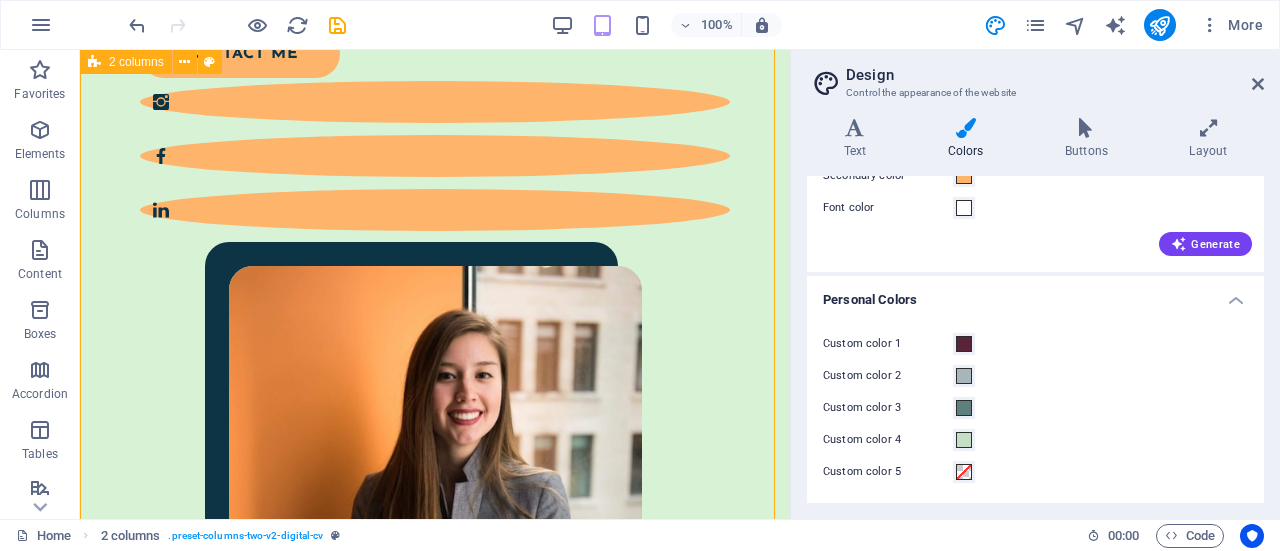 click on "Hello! My name is Johanna James. Lorem ipsum dolor sit amet, consectetur adipiscing elit, sed do eiusmod tempor incididunt ut labore et dolore magna aliqua. Ut enim ad minim veniam, quis nostrud exercitation ullamco laboris nisi ut aliquip ex ea commodo consequat. contact me" at bounding box center (435, 226) 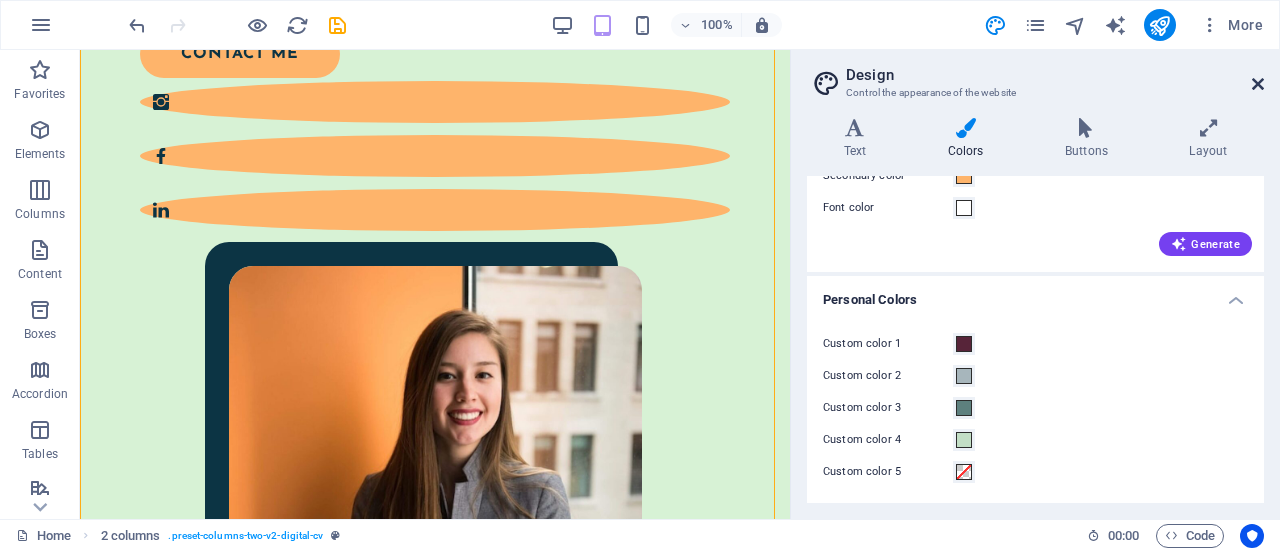 click at bounding box center [1258, 84] 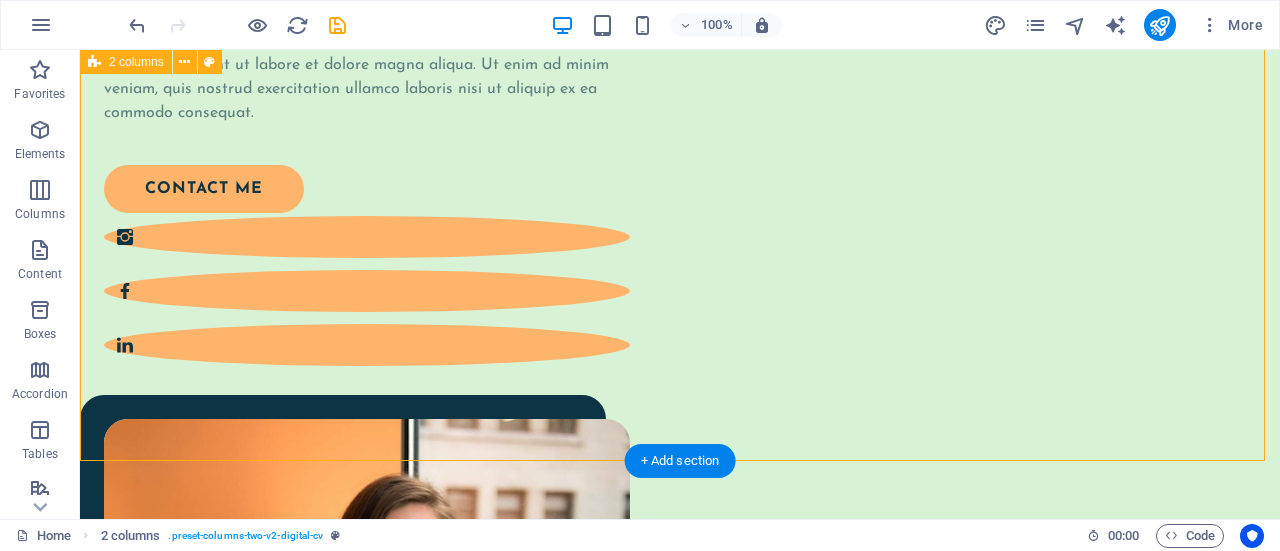 scroll, scrollTop: 455, scrollLeft: 0, axis: vertical 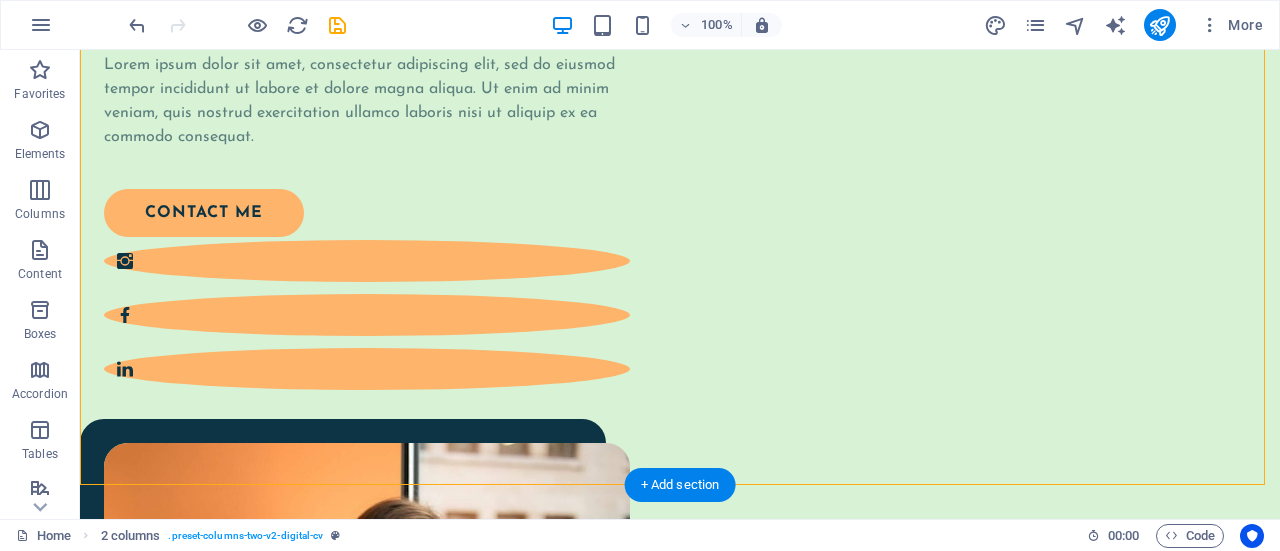 drag, startPoint x: 1332, startPoint y: 130, endPoint x: 982, endPoint y: 341, distance: 408.68204 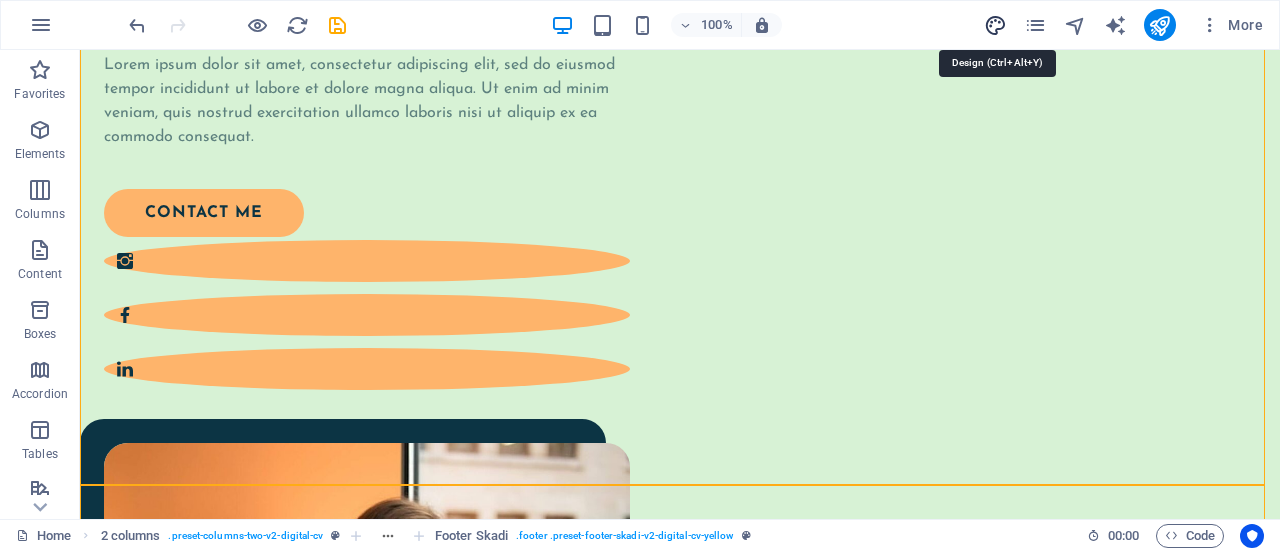 click at bounding box center [995, 25] 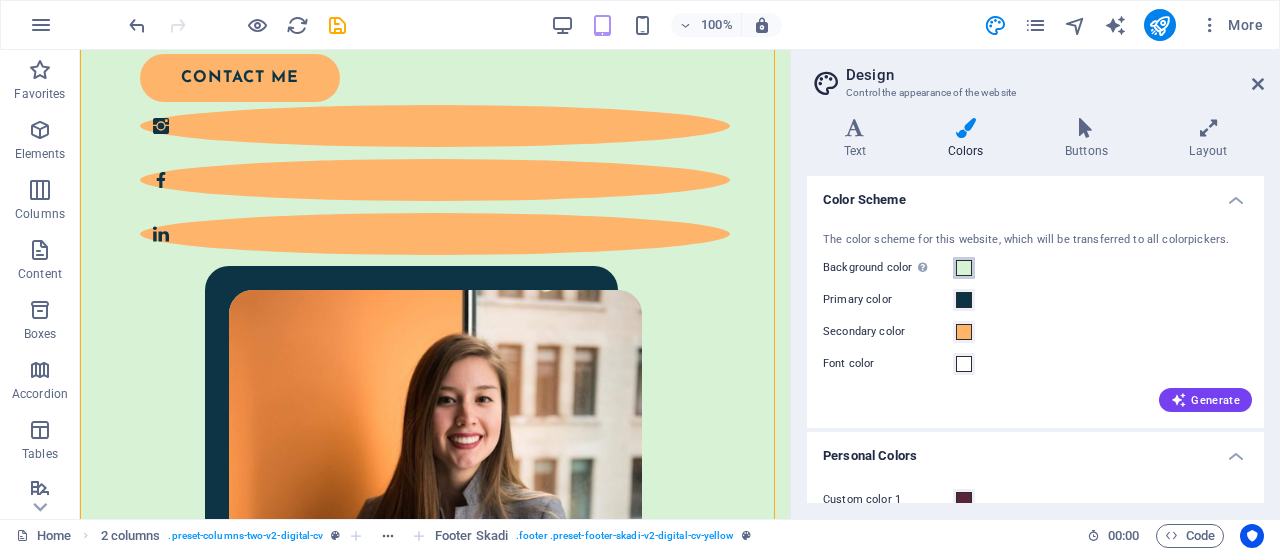 click at bounding box center (964, 268) 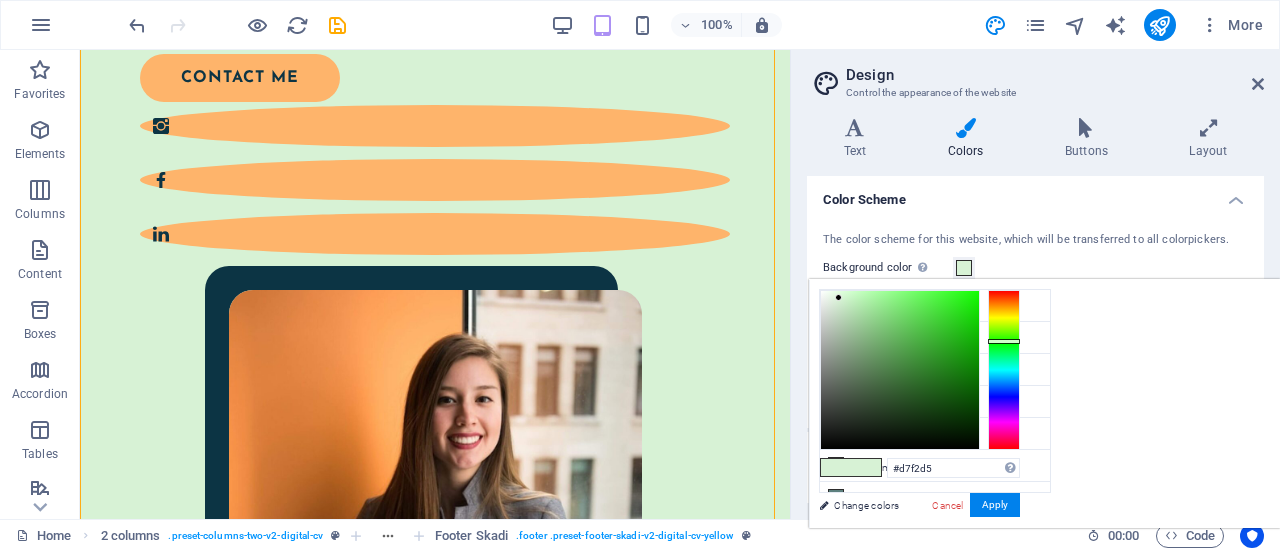 drag, startPoint x: 1043, startPoint y: 335, endPoint x: 1049, endPoint y: 361, distance: 26.683329 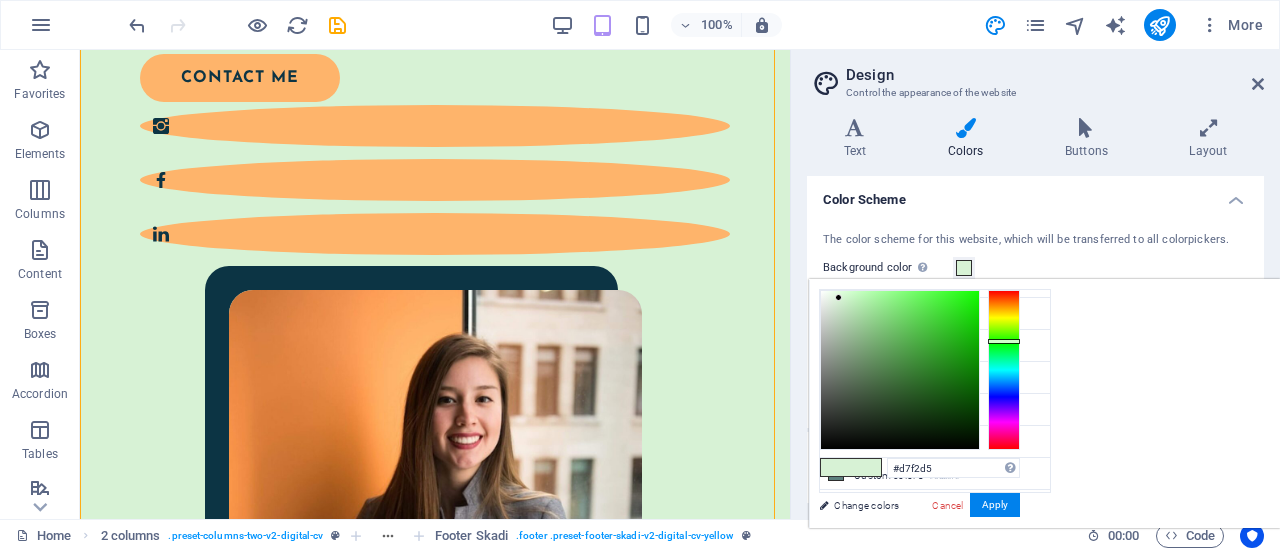 scroll, scrollTop: 43, scrollLeft: 0, axis: vertical 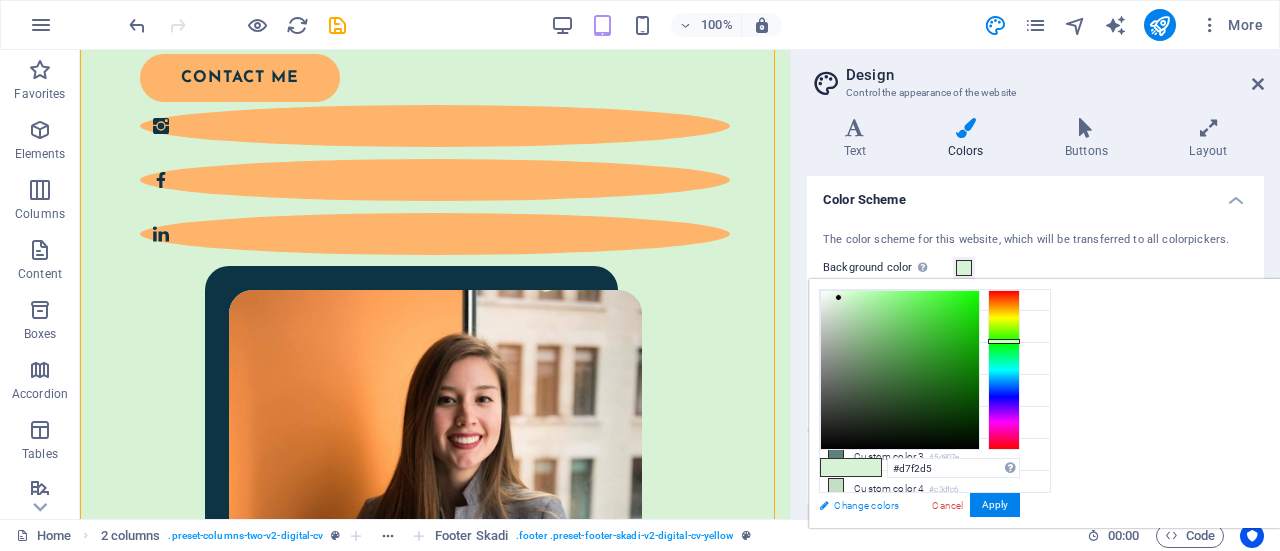 click on "Change colors" at bounding box center (925, 505) 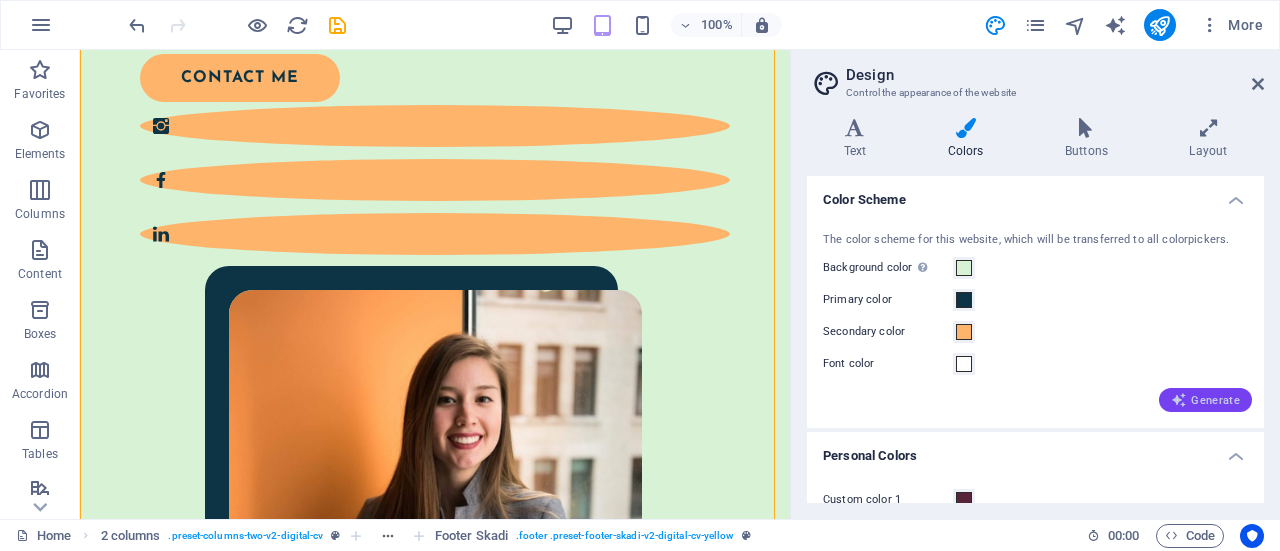 click on "Generate" at bounding box center (1205, 400) 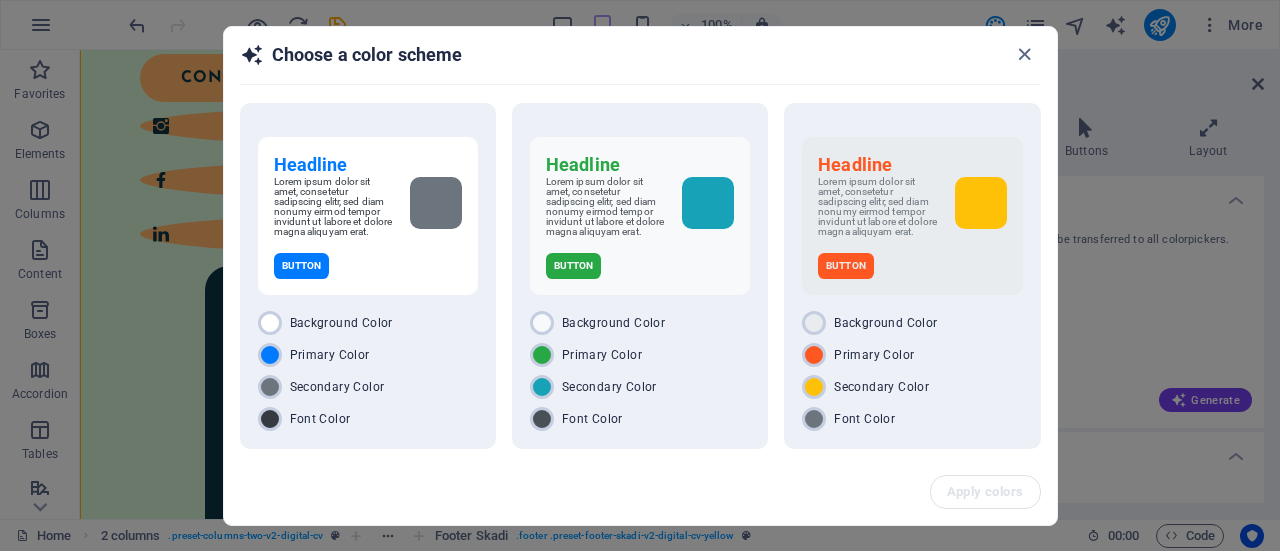 drag, startPoint x: 1052, startPoint y: 123, endPoint x: 1046, endPoint y: 216, distance: 93.193344 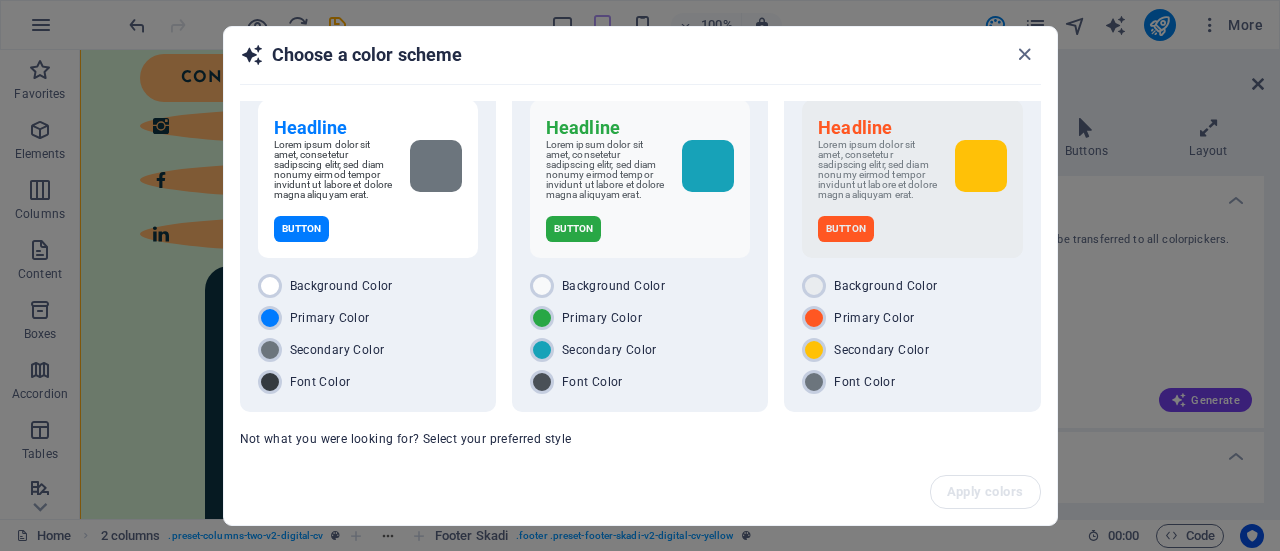 scroll, scrollTop: 56, scrollLeft: 0, axis: vertical 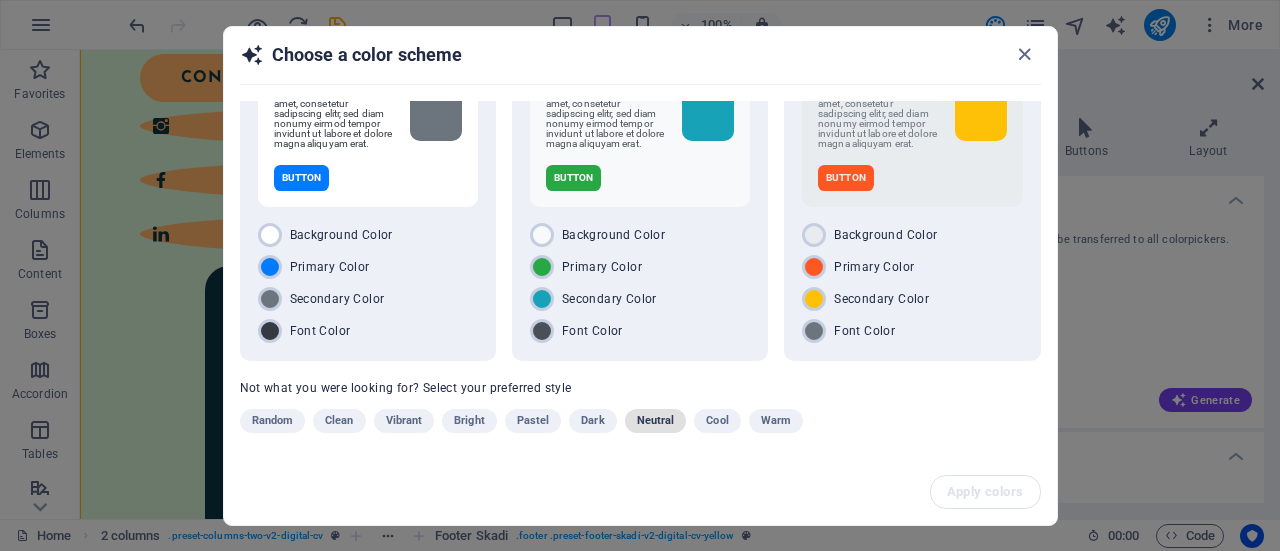 click on "Neutral" at bounding box center (656, 421) 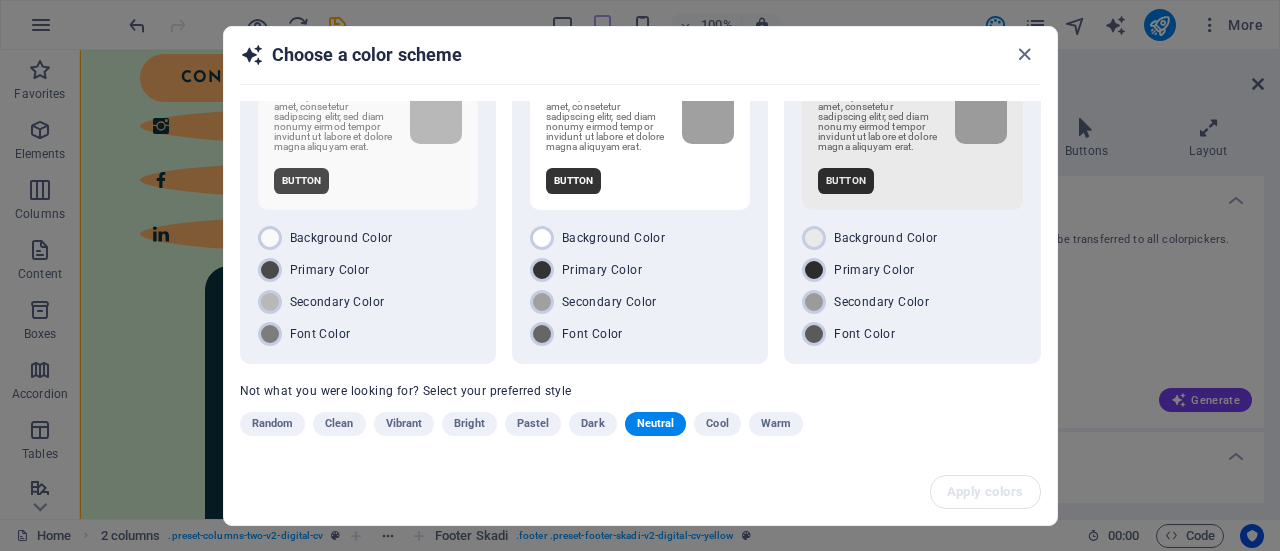 scroll, scrollTop: 96, scrollLeft: 0, axis: vertical 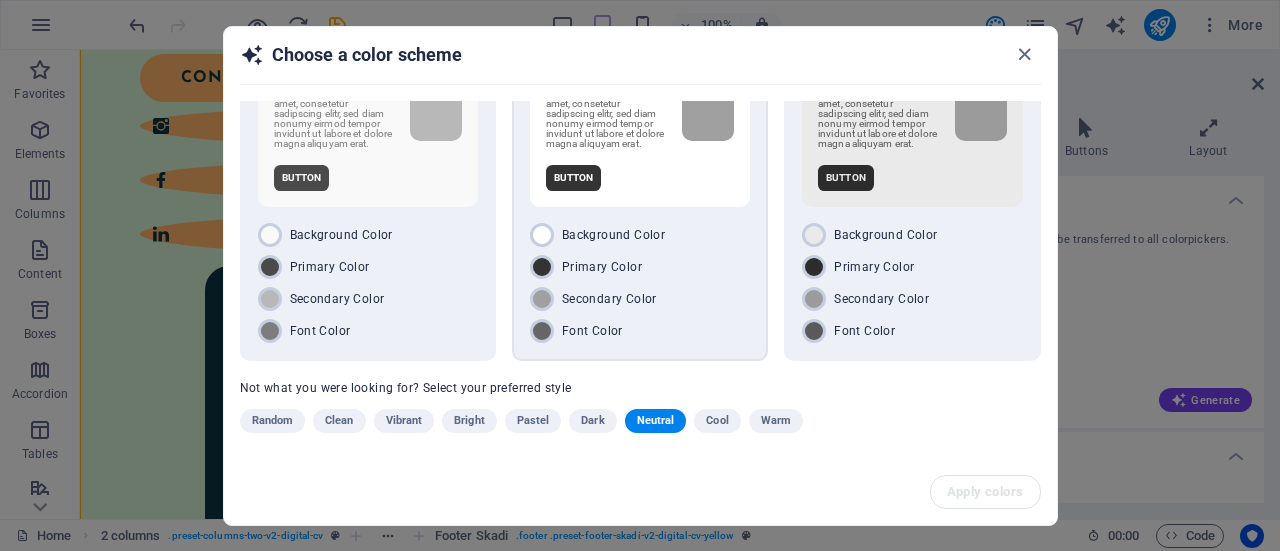 click on "Secondary Color" at bounding box center (640, 299) 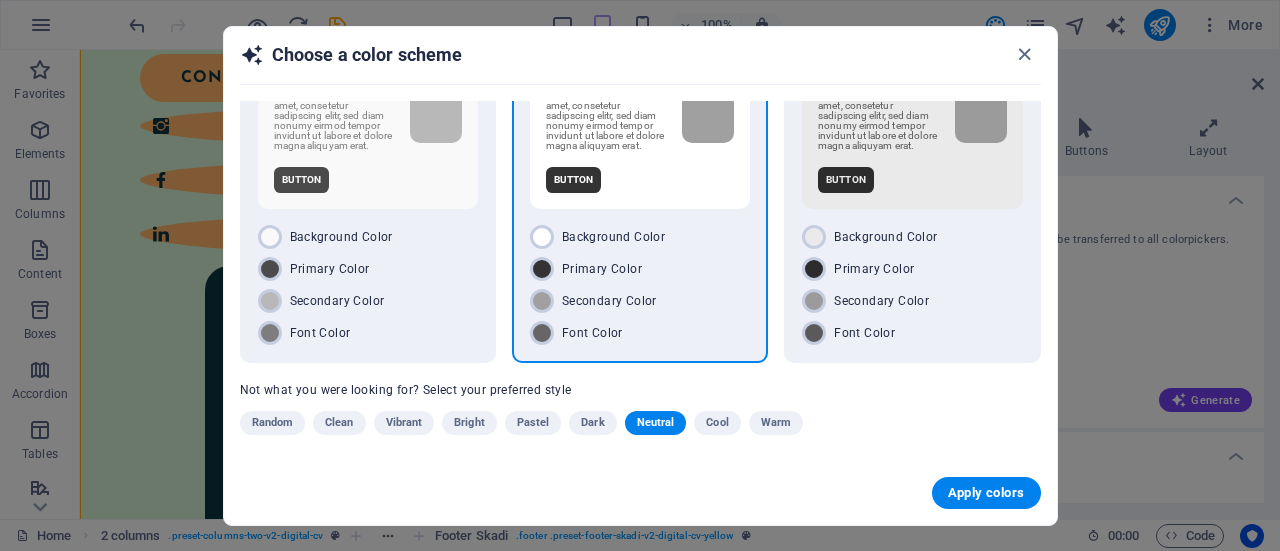 scroll, scrollTop: 95, scrollLeft: 0, axis: vertical 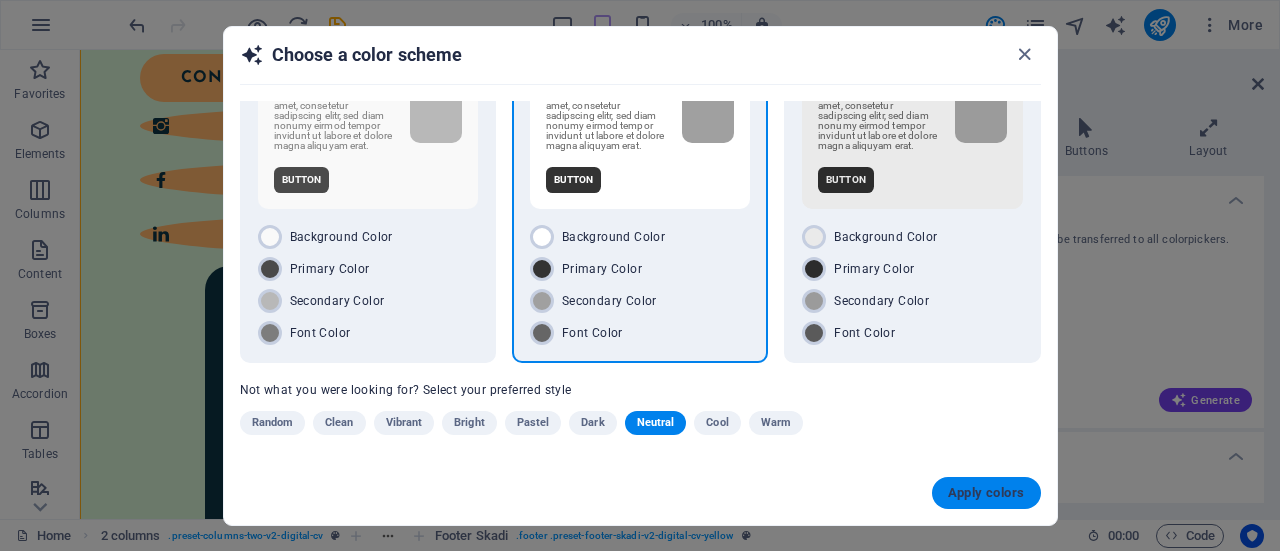 click on "Apply colors" at bounding box center (986, 493) 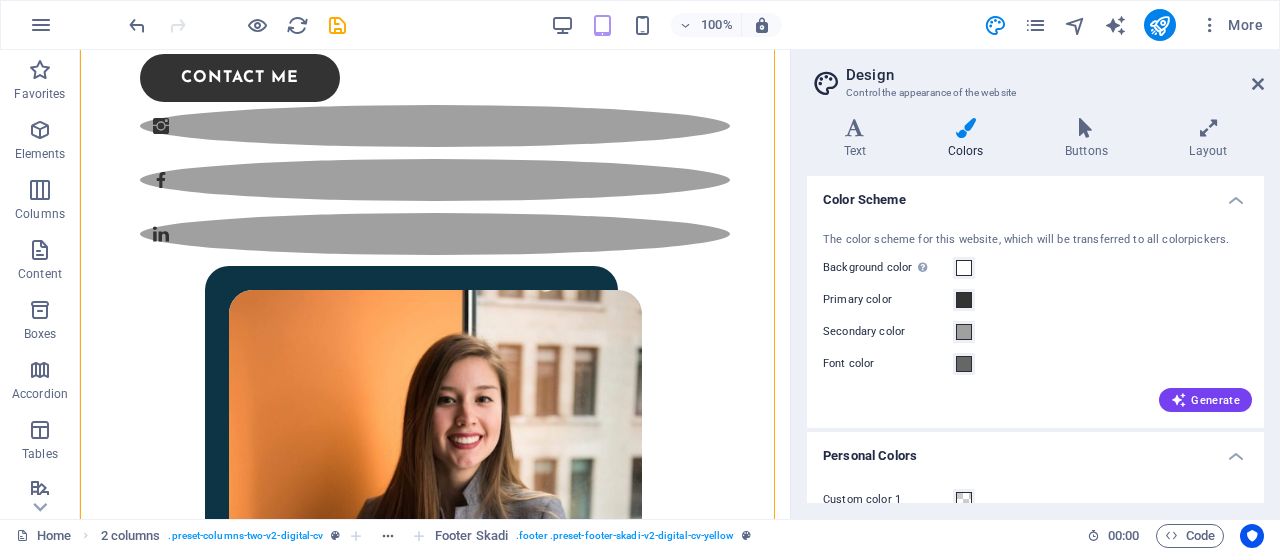 drag, startPoint x: 1256, startPoint y: 299, endPoint x: 1267, endPoint y: 409, distance: 110.54863 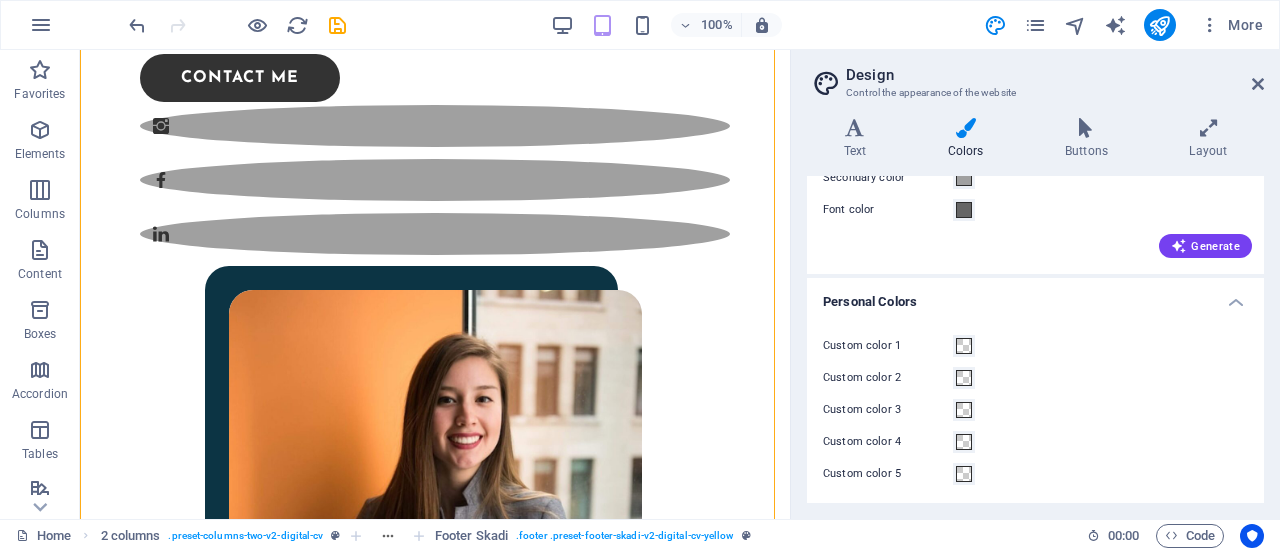scroll, scrollTop: 156, scrollLeft: 0, axis: vertical 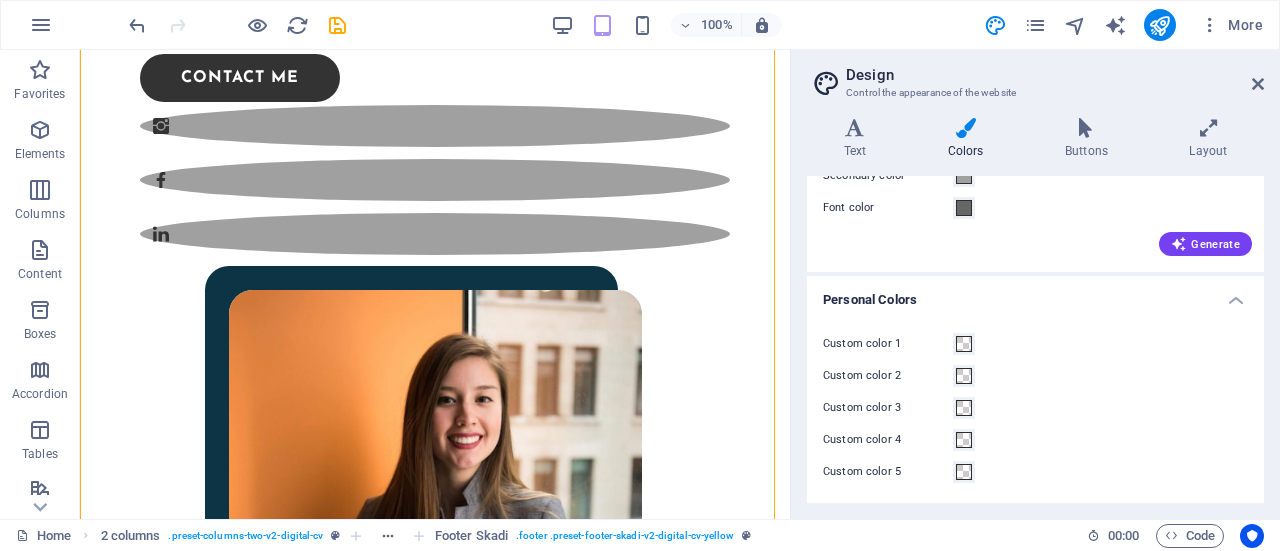drag, startPoint x: 1264, startPoint y: 447, endPoint x: 1272, endPoint y: 538, distance: 91.350975 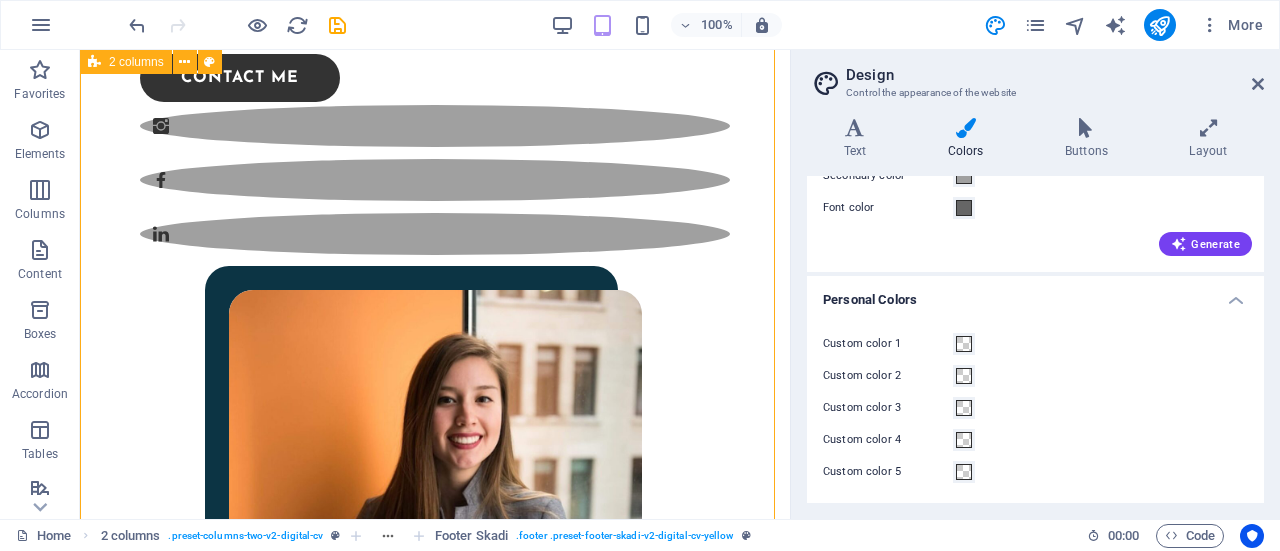 click on "Hello! My name is Johanna James. Lorem ipsum dolor sit amet, consectetur adipiscing elit, sed do eiusmod tempor incididunt ut labore et dolore magna aliqua. Ut enim ad minim veniam, quis nostrud exercitation ullamco laboris nisi ut aliquip ex ea commodo consequat. contact me" at bounding box center [435, 250] 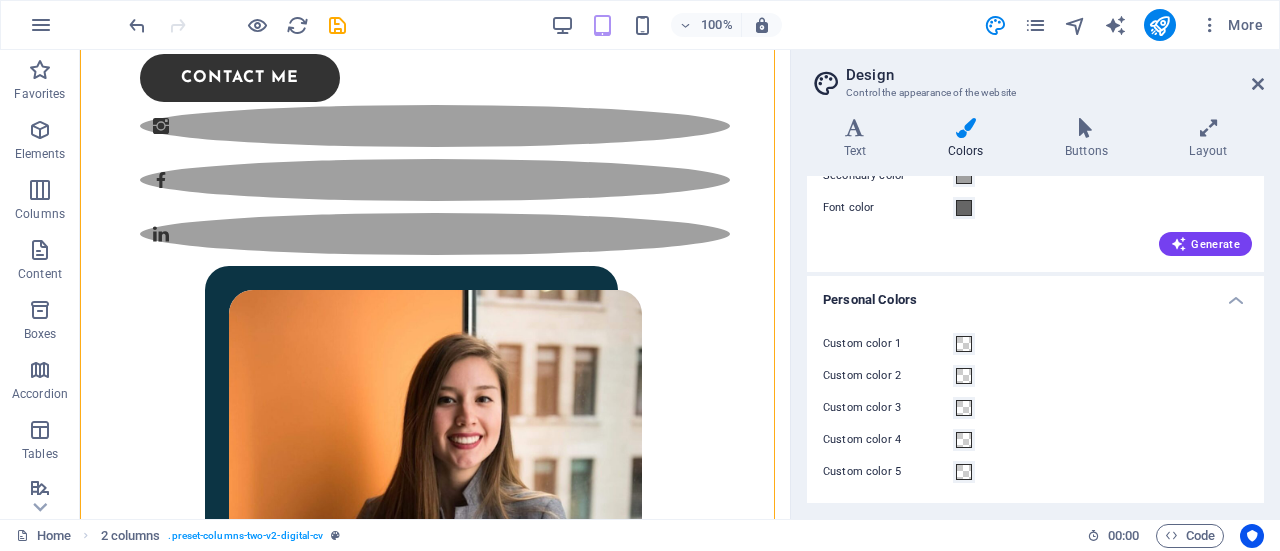 drag, startPoint x: 1259, startPoint y: 296, endPoint x: 1264, endPoint y: 257, distance: 39.319206 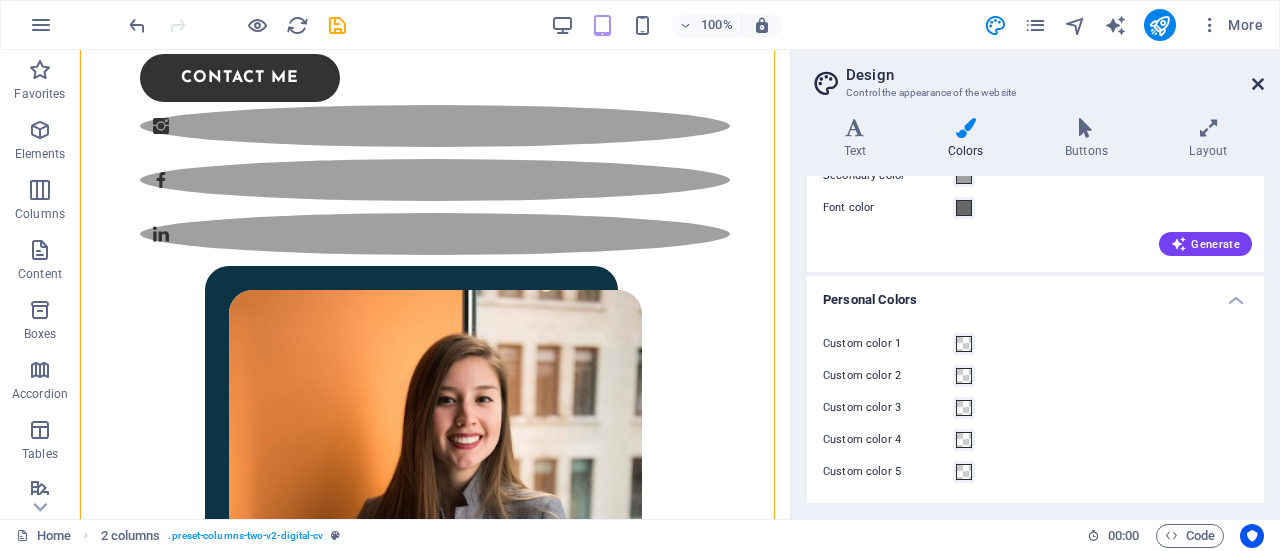 click at bounding box center [1258, 84] 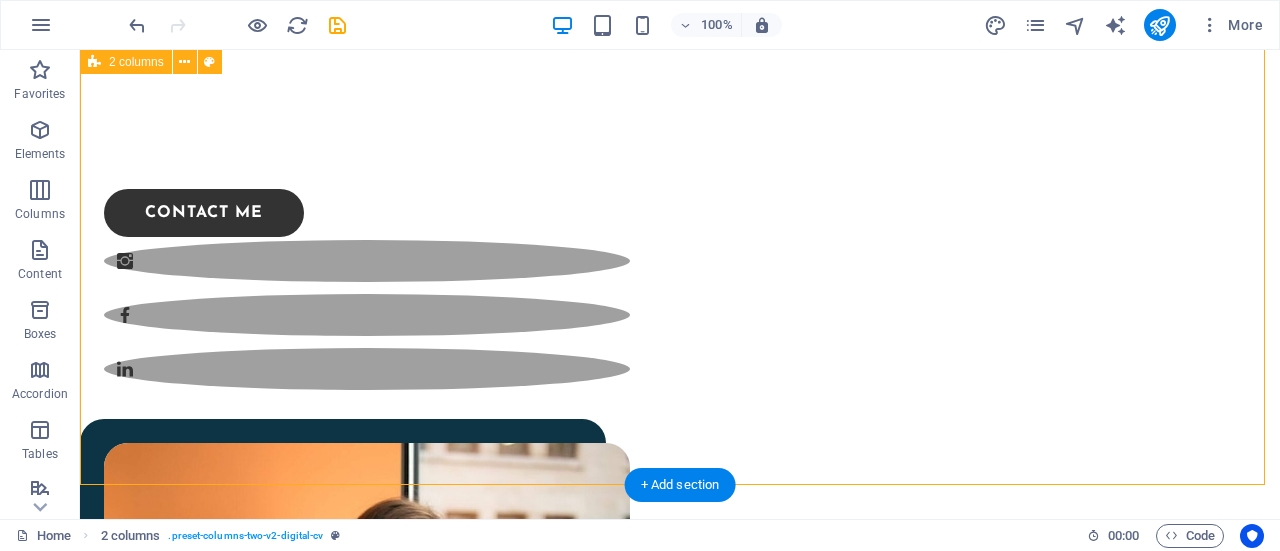 click on "Hello! My name is Johanna James. Lorem ipsum dolor sit amet, consectetur adipiscing elit, sed do eiusmod tempor incididunt ut labore et dolore magna aliqua. Ut enim ad minim veniam, quis nostrud exercitation ullamco laboris nisi ut aliquip ex ea commodo consequat. contact me" at bounding box center (680, 444) 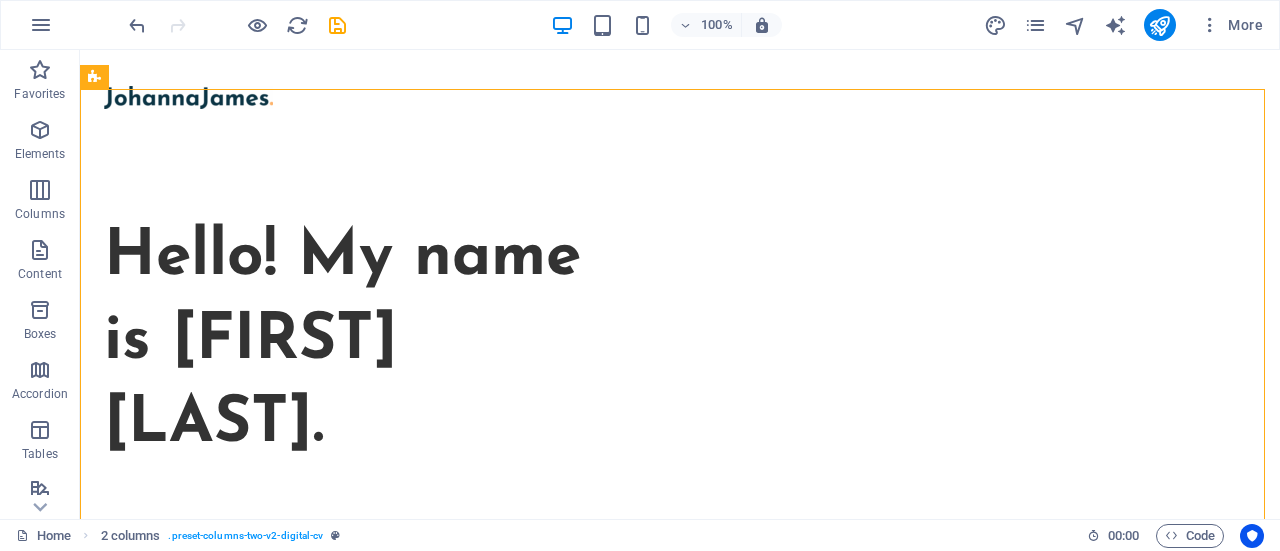 scroll, scrollTop: 0, scrollLeft: 0, axis: both 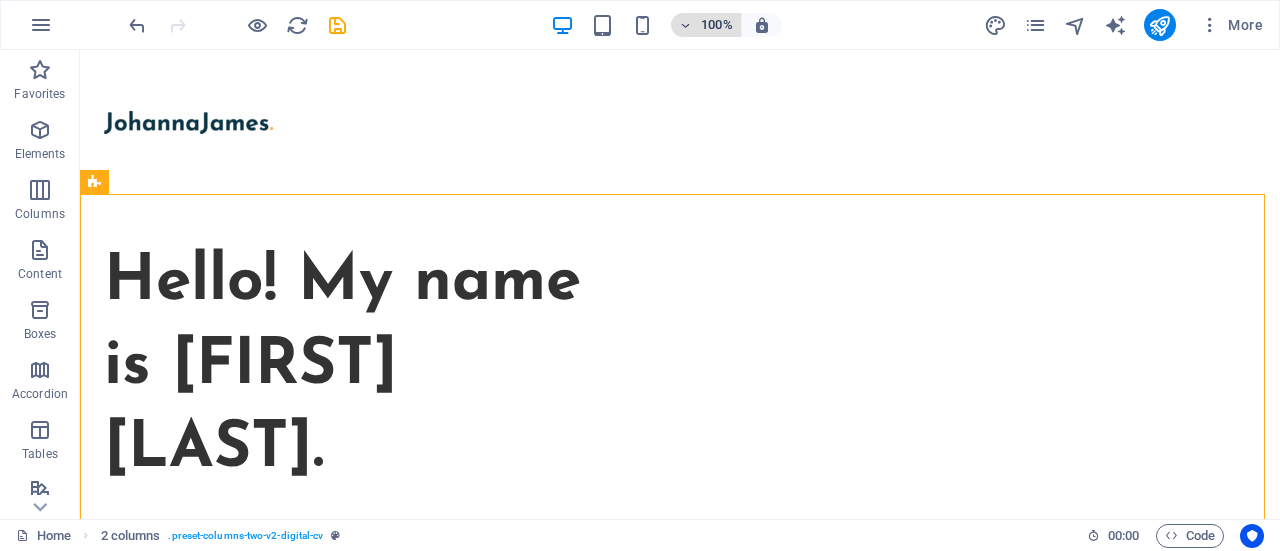 click at bounding box center [686, 25] 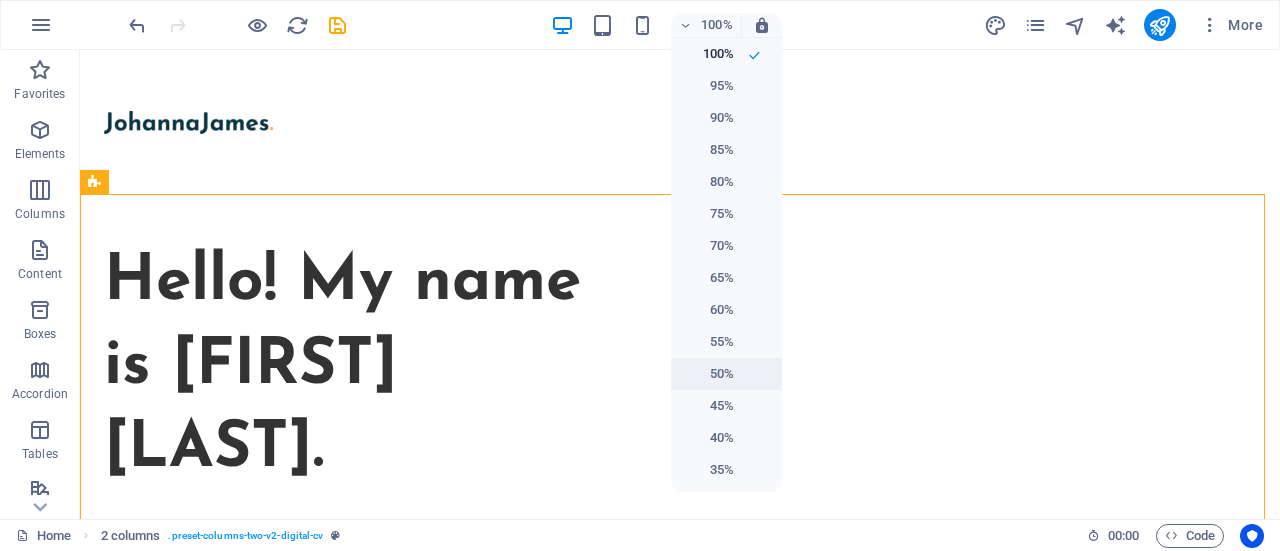 click on "50%" at bounding box center (708, 374) 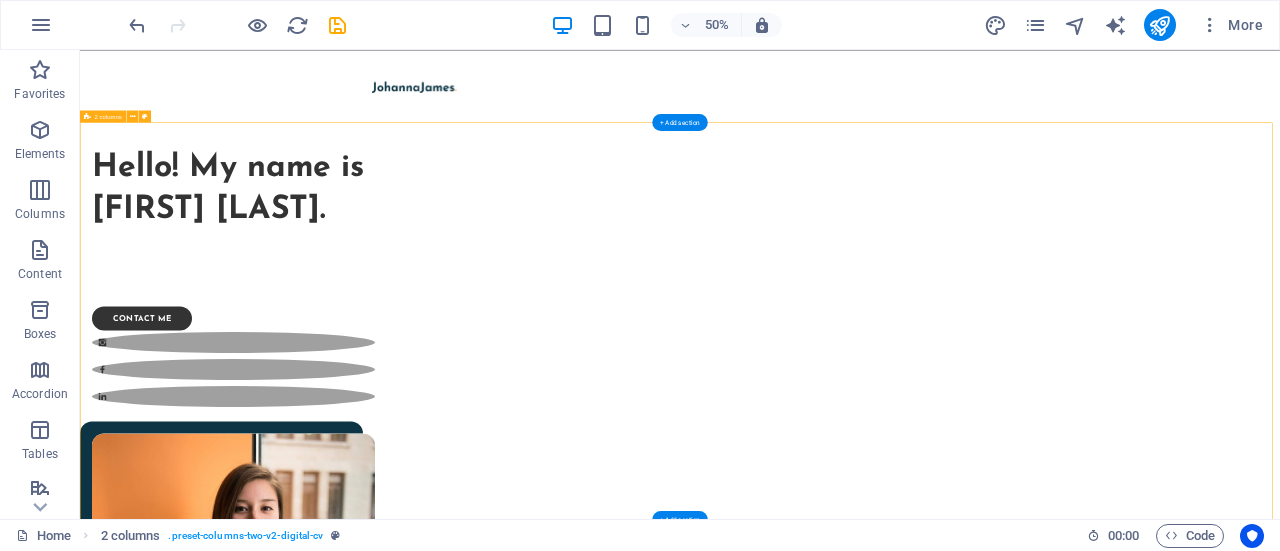 click on "Hello! My name is Johanna James. Lorem ipsum dolor sit amet, consectetur adipiscing elit, sed do eiusmod tempor incididunt ut labore et dolore magna aliqua. Ut enim ad minim veniam, quis nostrud exercitation ullamco laboris nisi ut aliquip ex ea commodo consequat. contact me" at bounding box center [1280, 877] 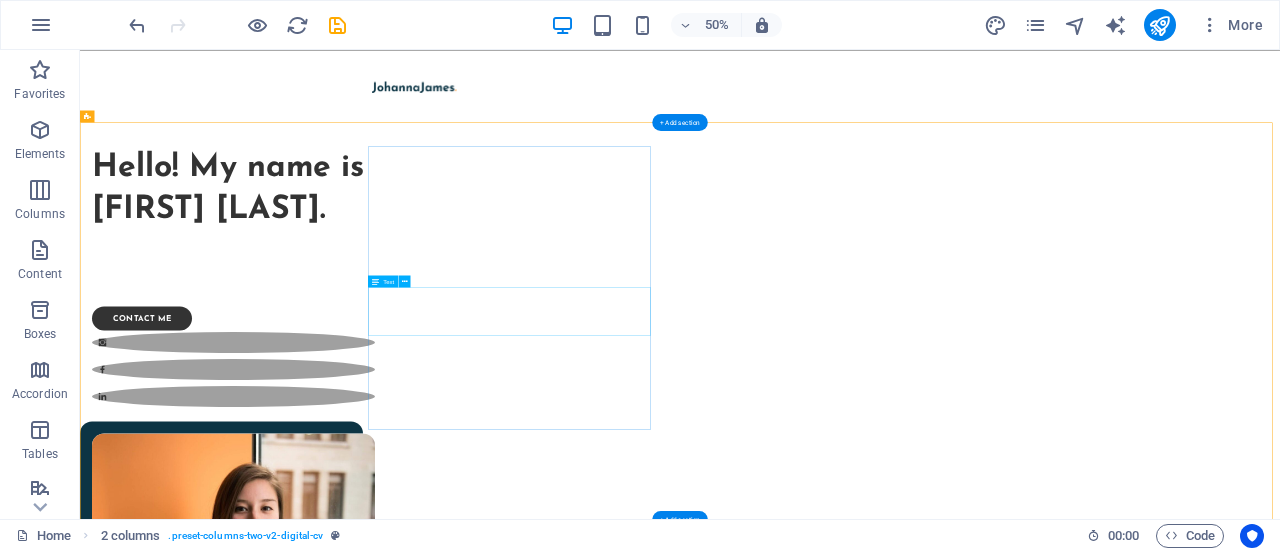 click on "Lorem ipsum dolor sit amet, consectetur adipiscing elit, sed do eiusmod tempor incididunt ut labore et dolore magna aliqua. Ut enim ad minim veniam, quis nostrud exercitation ullamco laboris nisi ut aliquip ex ea commodo consequat." at bounding box center [387, 473] 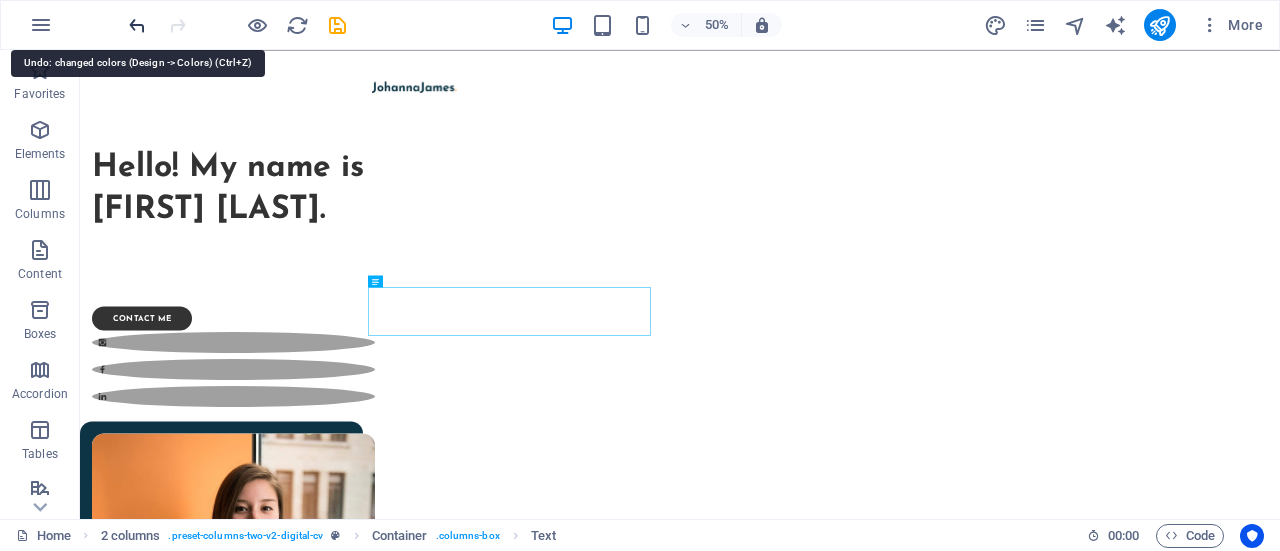 click at bounding box center [137, 25] 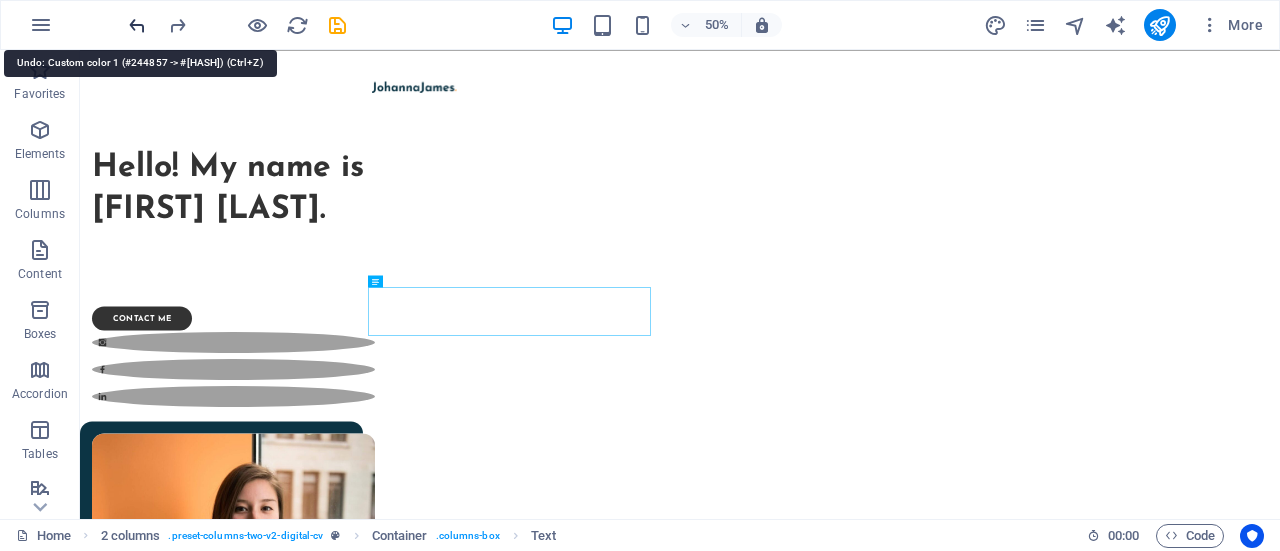 click at bounding box center [137, 25] 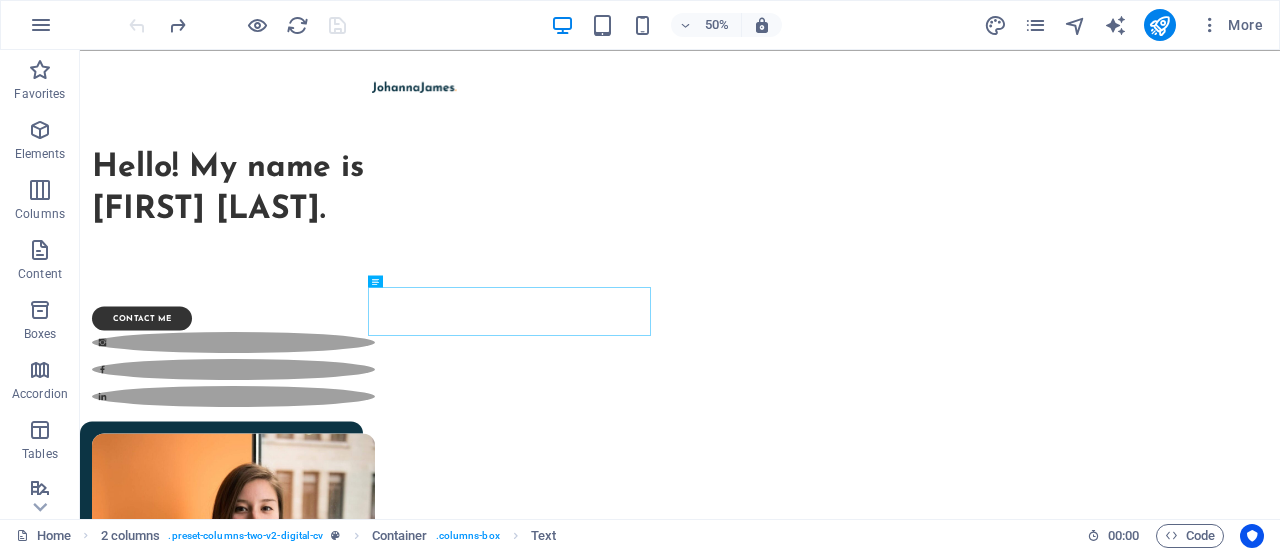 click at bounding box center [237, 25] 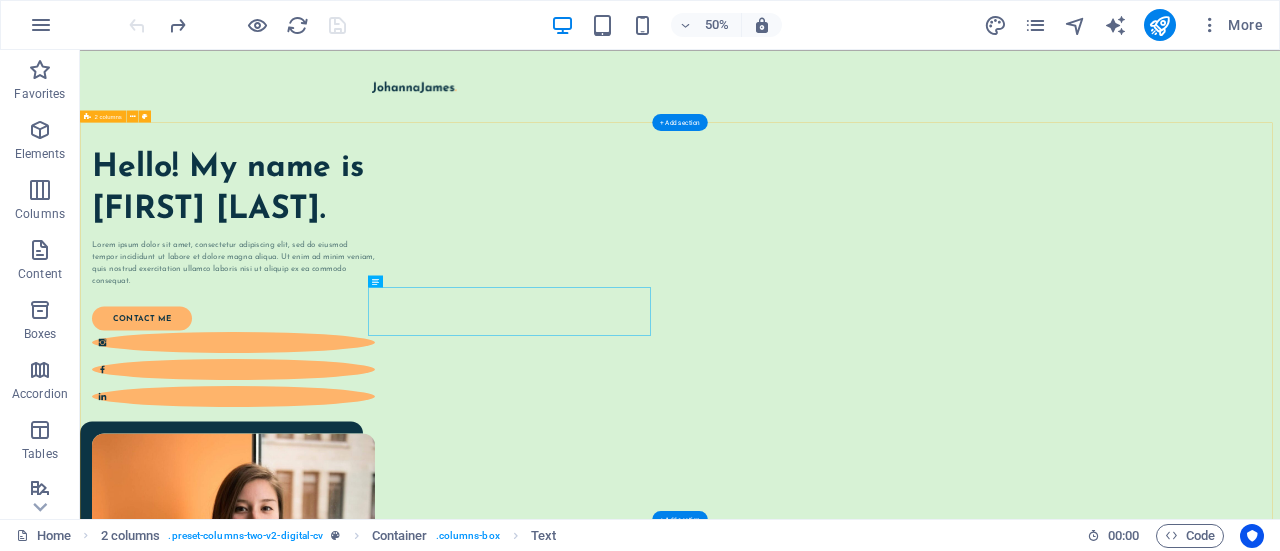 click on "Hello! My name is Johanna James. Lorem ipsum dolor sit amet, consectetur adipiscing elit, sed do eiusmod tempor incididunt ut labore et dolore magna aliqua. Ut enim ad minim veniam, quis nostrud exercitation ullamco laboris nisi ut aliquip ex ea commodo consequat. contact me" at bounding box center [1280, 877] 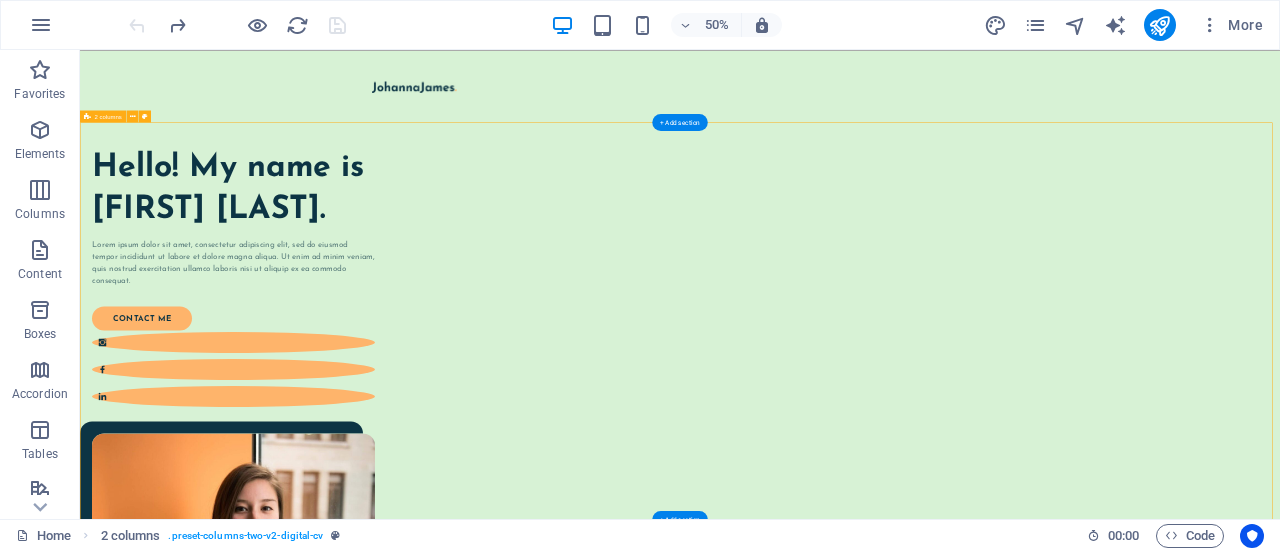 click on "Hello! My name is Johanna James. Lorem ipsum dolor sit amet, consectetur adipiscing elit, sed do eiusmod tempor incididunt ut labore et dolore magna aliqua. Ut enim ad minim veniam, quis nostrud exercitation ullamco laboris nisi ut aliquip ex ea commodo consequat. contact me" at bounding box center (1280, 877) 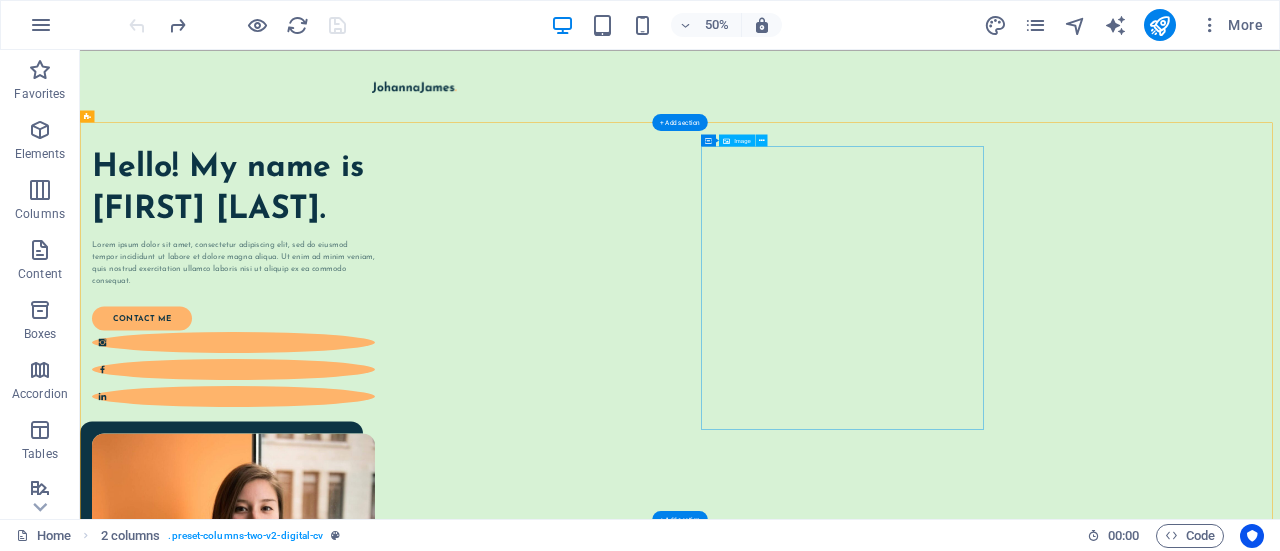 click at bounding box center (387, 1098) 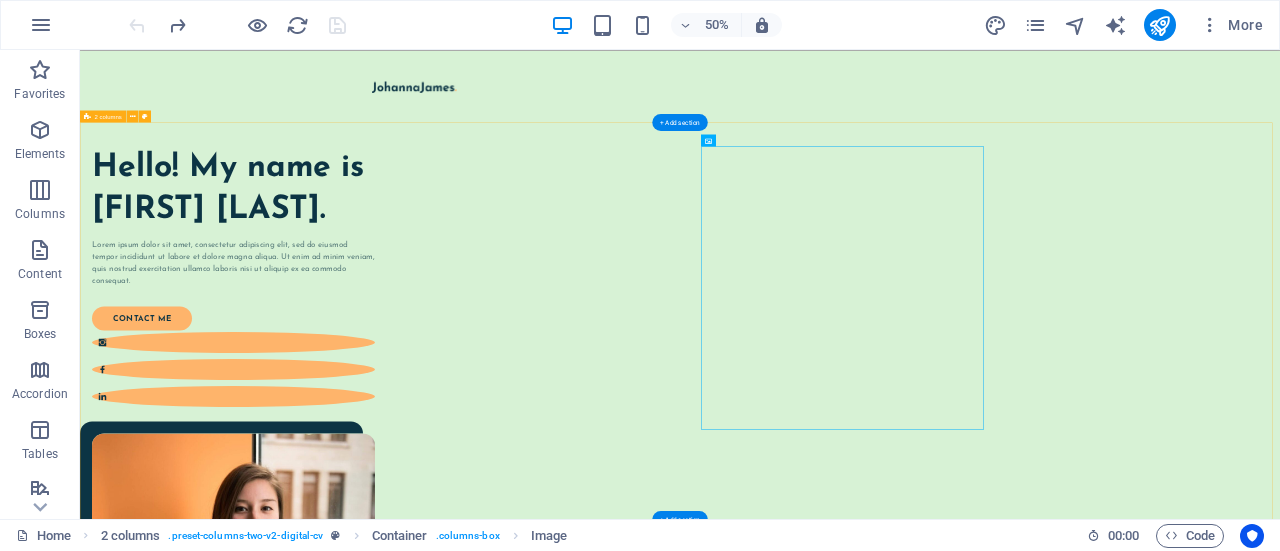 click on "Hello! My name is Johanna James. Lorem ipsum dolor sit amet, consectetur adipiscing elit, sed do eiusmod tempor incididunt ut labore et dolore magna aliqua. Ut enim ad minim veniam, quis nostrud exercitation ullamco laboris nisi ut aliquip ex ea commodo consequat. contact me" at bounding box center [1280, 877] 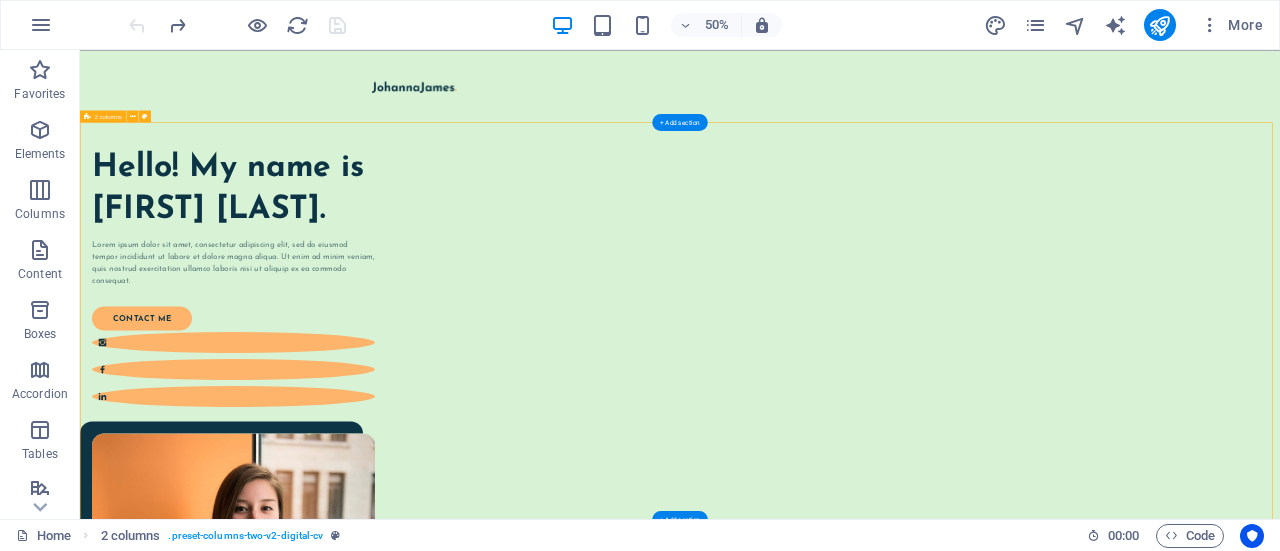 click on "Hello! My name is Johanna James. Lorem ipsum dolor sit amet, consectetur adipiscing elit, sed do eiusmod tempor incididunt ut labore et dolore magna aliqua. Ut enim ad minim veniam, quis nostrud exercitation ullamco laboris nisi ut aliquip ex ea commodo consequat. contact me" at bounding box center [1280, 877] 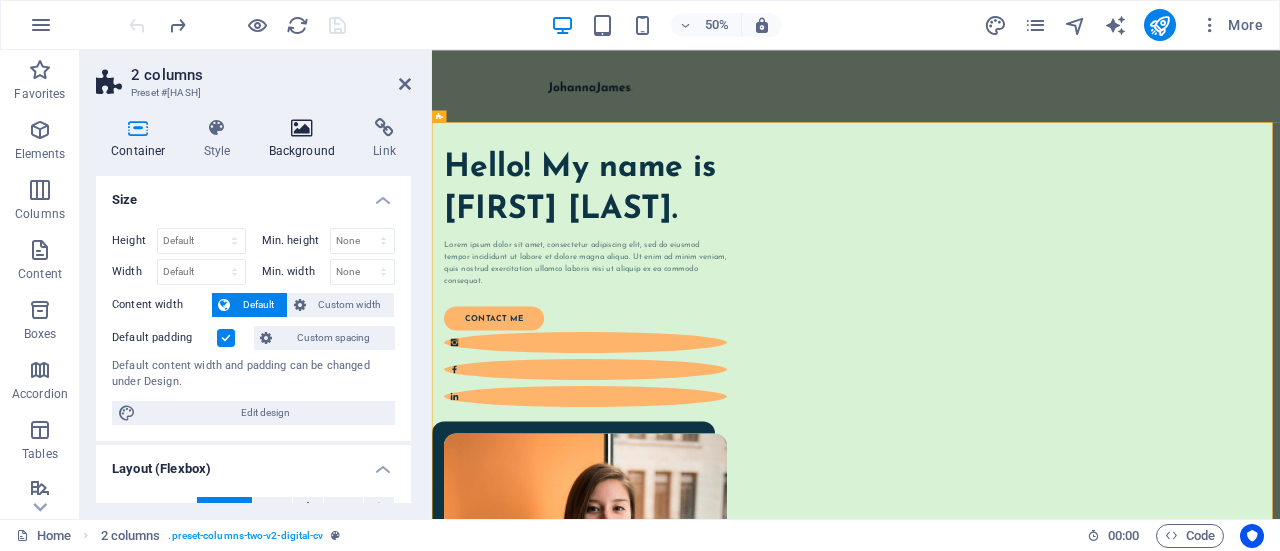 click at bounding box center (302, 128) 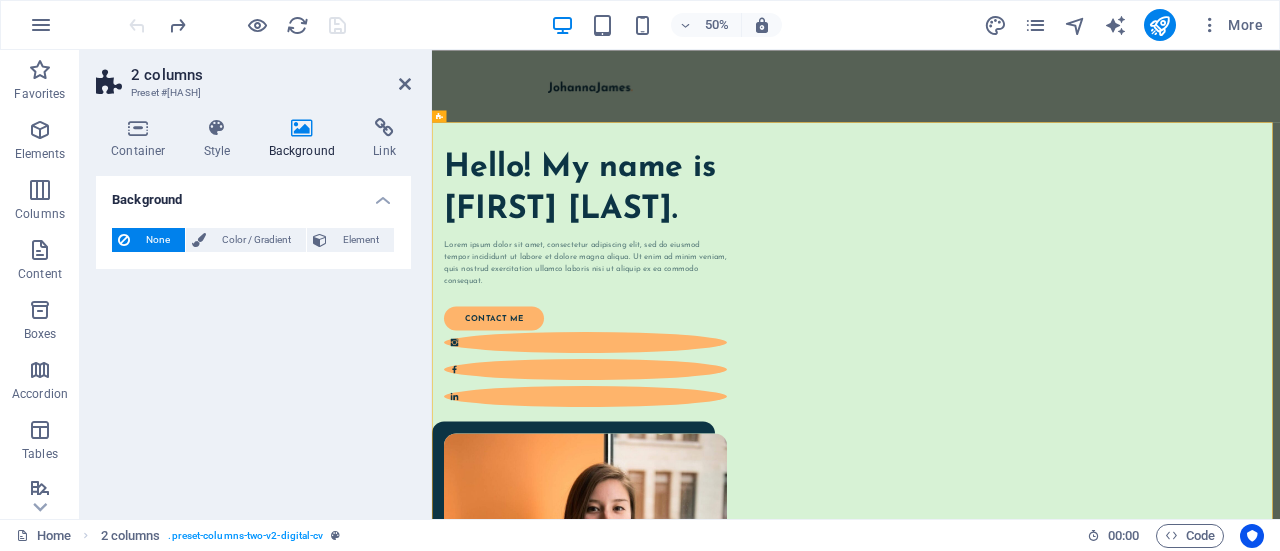 click at bounding box center [302, 128] 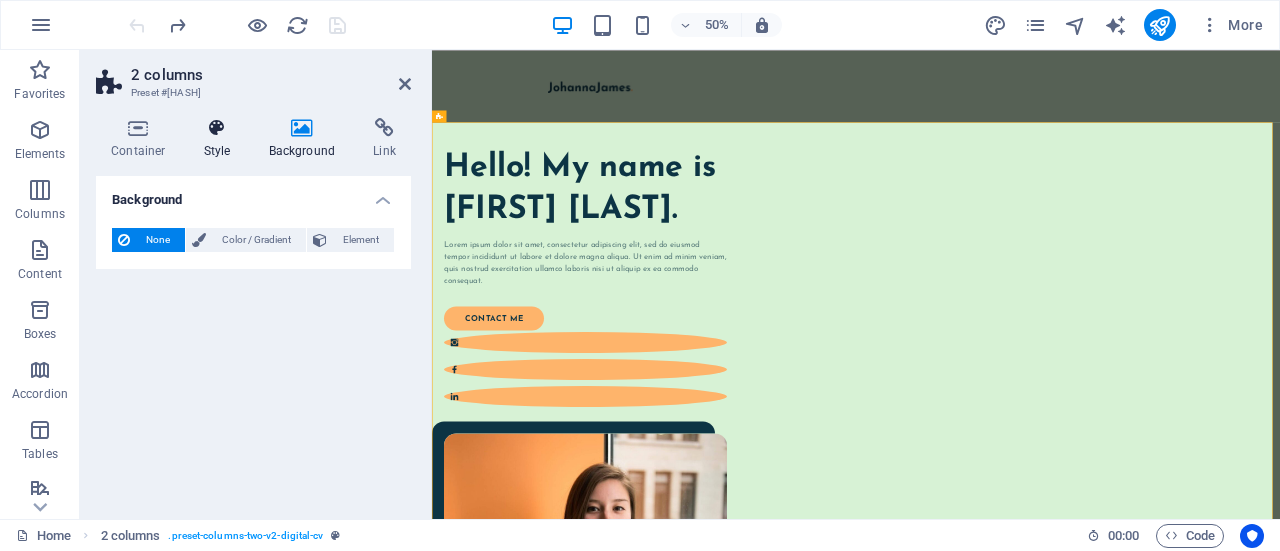 click on "Style" at bounding box center [221, 139] 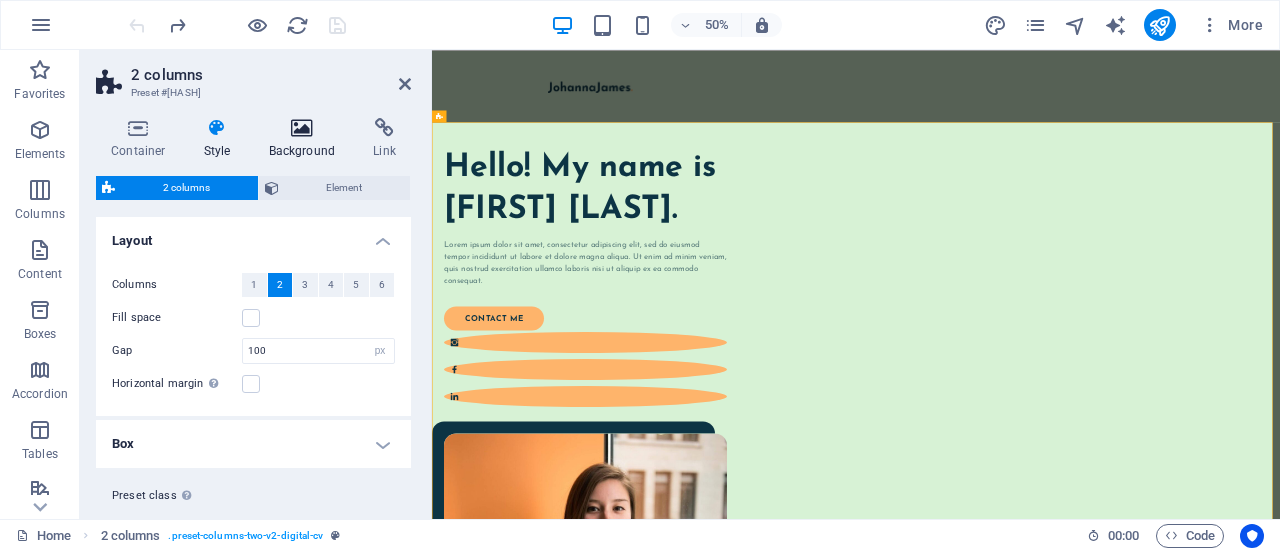 click on "Background" at bounding box center [306, 139] 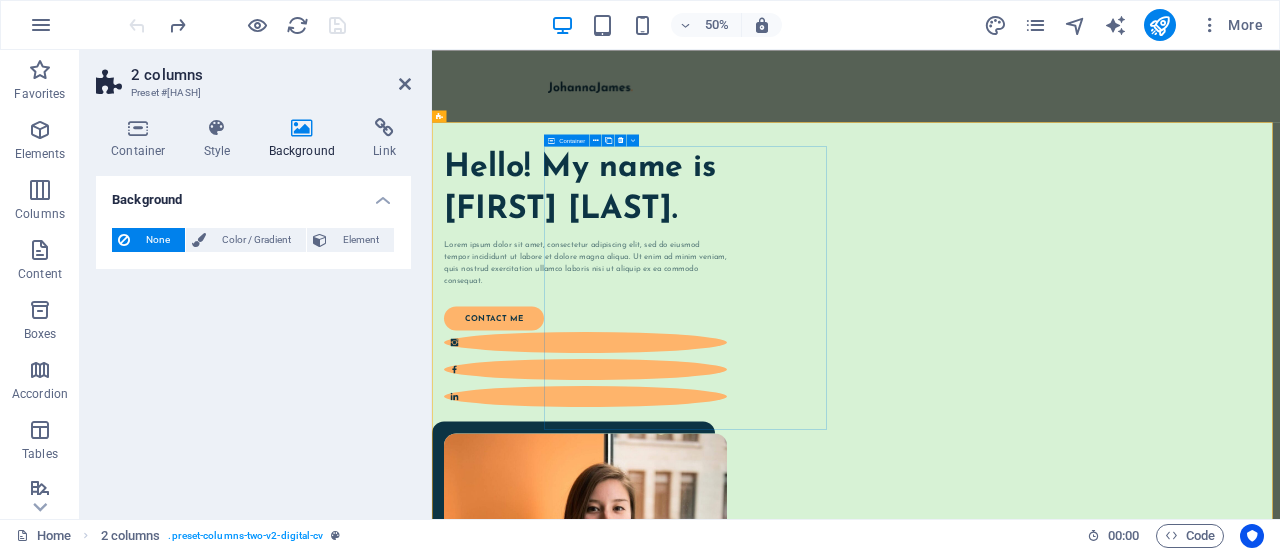 click on "Hello! My name is Johanna James. Lorem ipsum dolor sit amet, consectetur adipiscing elit, sed do eiusmod tempor incididunt ut labore et dolore magna aliqua. Ut enim ad minim veniam, quis nostrud exercitation ullamco laboris nisi ut aliquip ex ea commodo consequat. contact me" at bounding box center [739, 503] 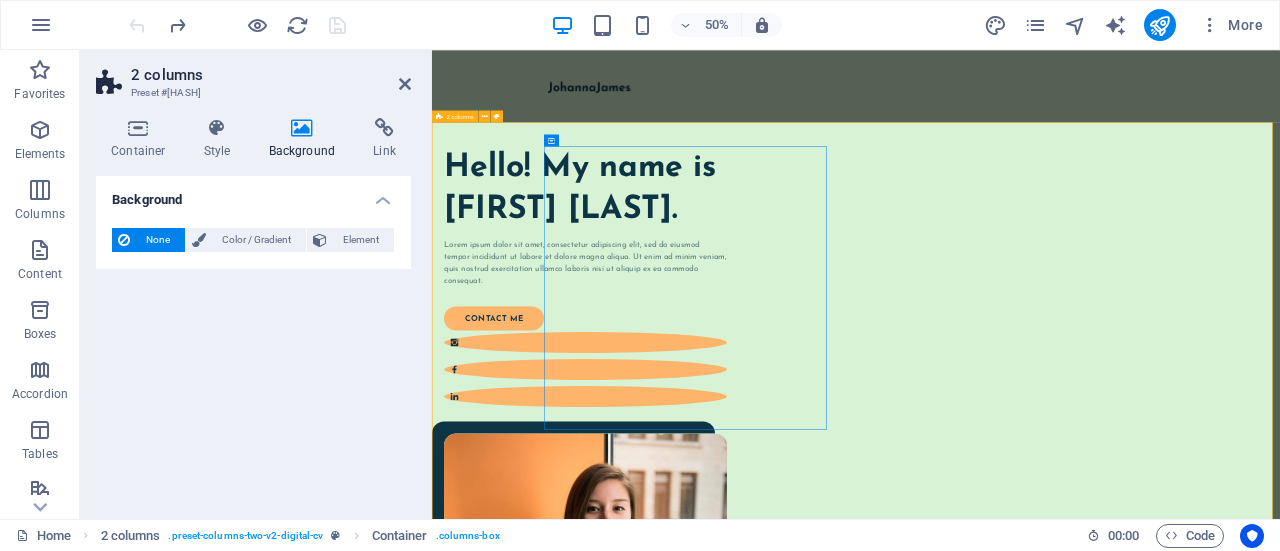 click on "Hello! My name is Johanna James. Lorem ipsum dolor sit amet, consectetur adipiscing elit, sed do eiusmod tempor incididunt ut labore et dolore magna aliqua. Ut enim ad minim veniam, quis nostrud exercitation ullamco laboris nisi ut aliquip ex ea commodo consequat. contact me" at bounding box center [1280, 877] 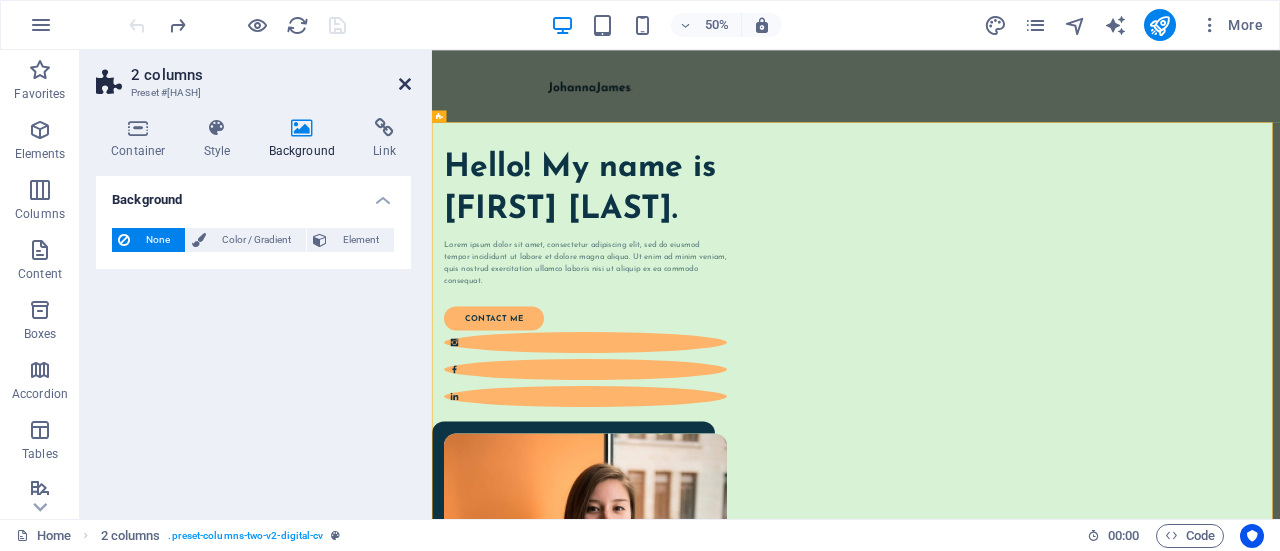 click at bounding box center (405, 84) 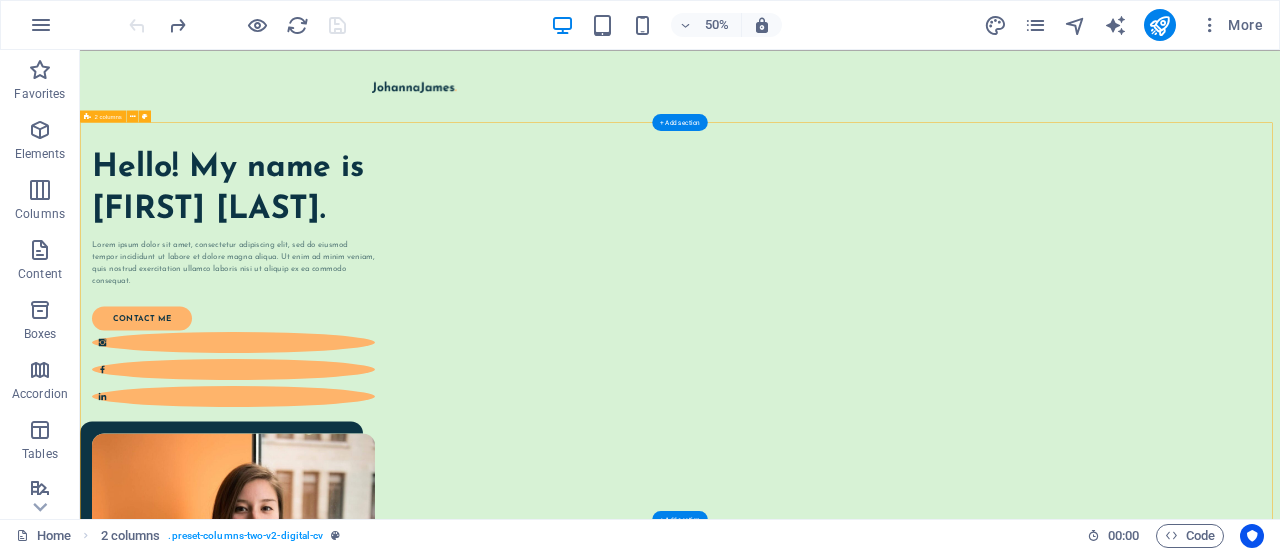 click on "Hello! My name is Johanna James. Lorem ipsum dolor sit amet, consectetur adipiscing elit, sed do eiusmod tempor incididunt ut labore et dolore magna aliqua. Ut enim ad minim veniam, quis nostrud exercitation ullamco laboris nisi ut aliquip ex ea commodo consequat. contact me" at bounding box center (1280, 877) 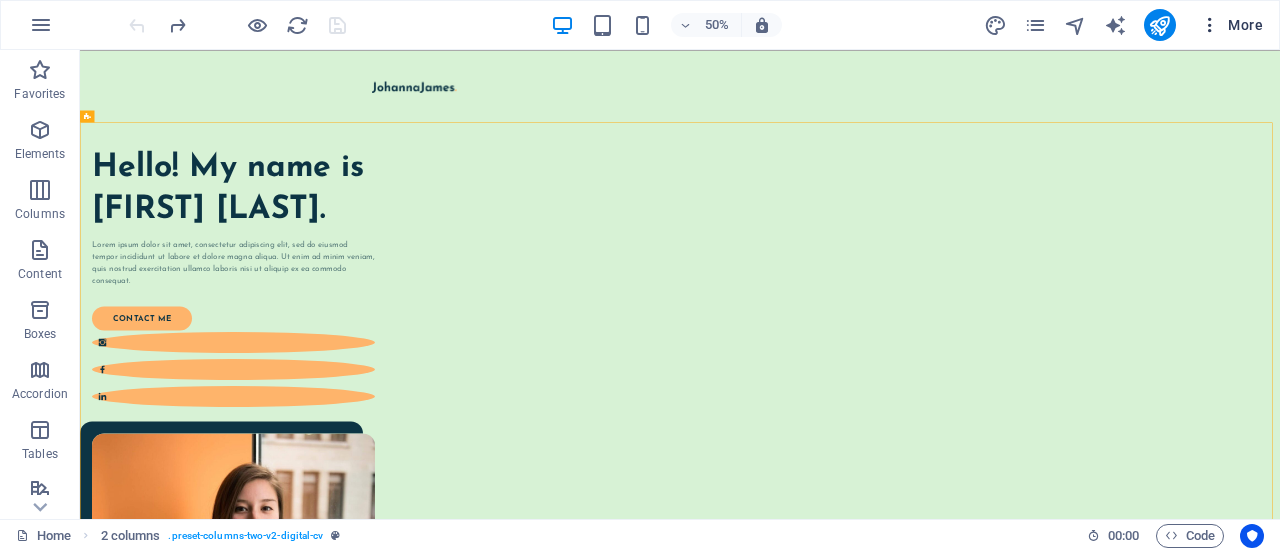 click at bounding box center [1210, 25] 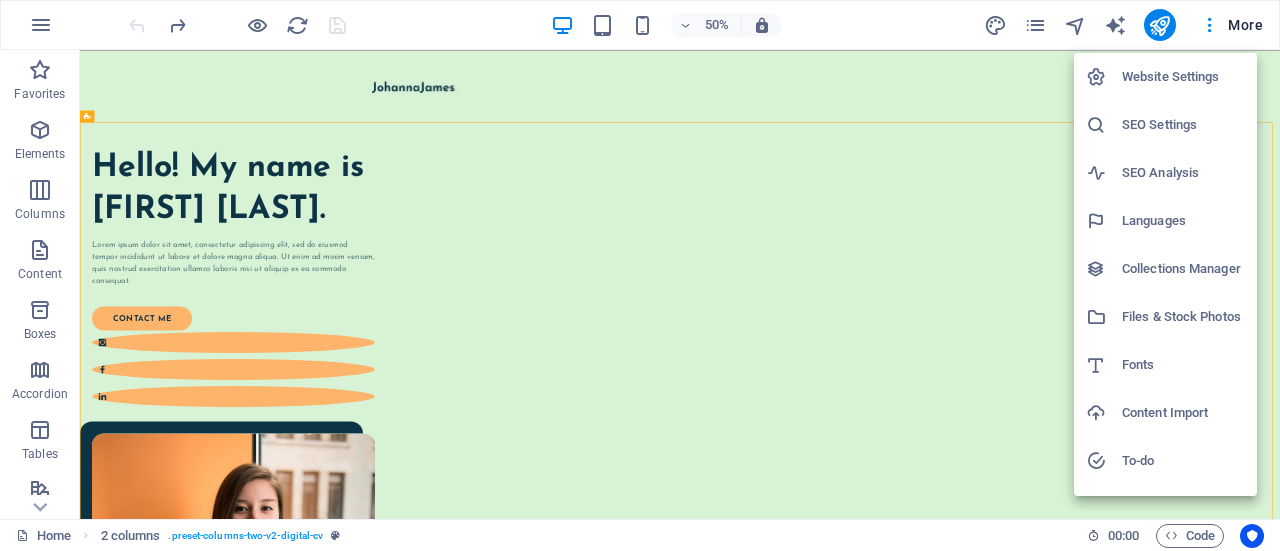 click at bounding box center [640, 275] 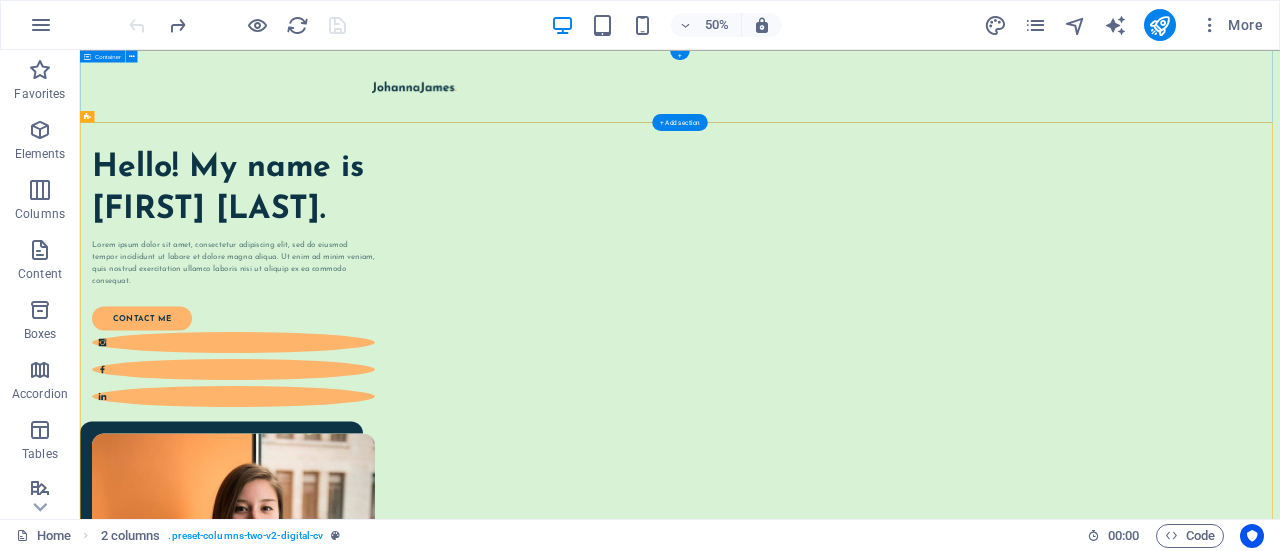 click at bounding box center [1280, 122] 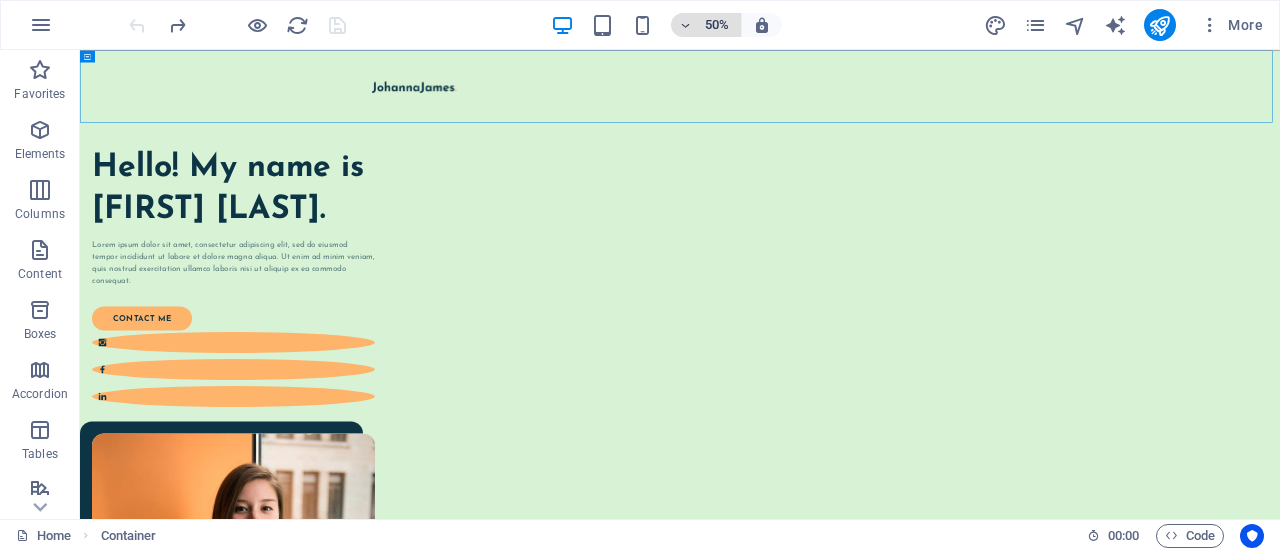 click at bounding box center (686, 25) 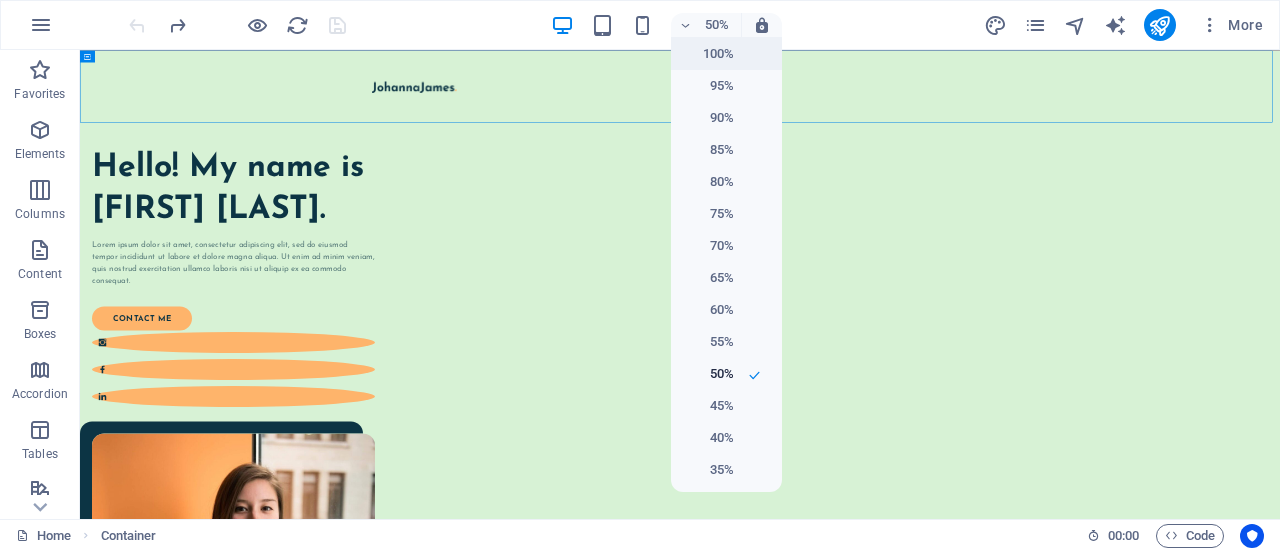 click on "100%" at bounding box center [708, 54] 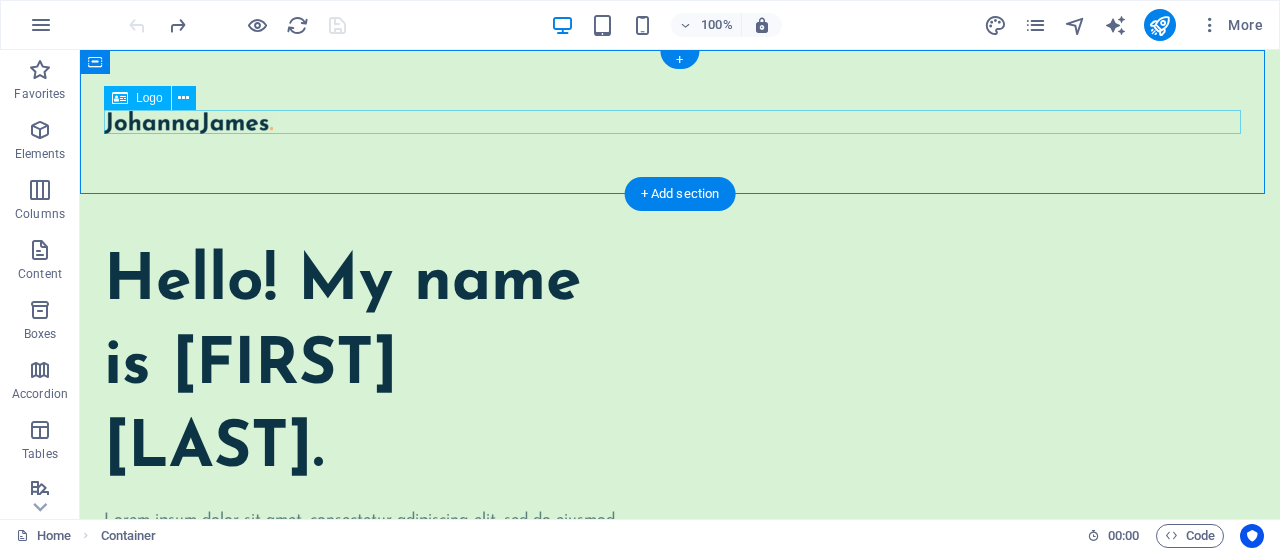 click at bounding box center [680, 122] 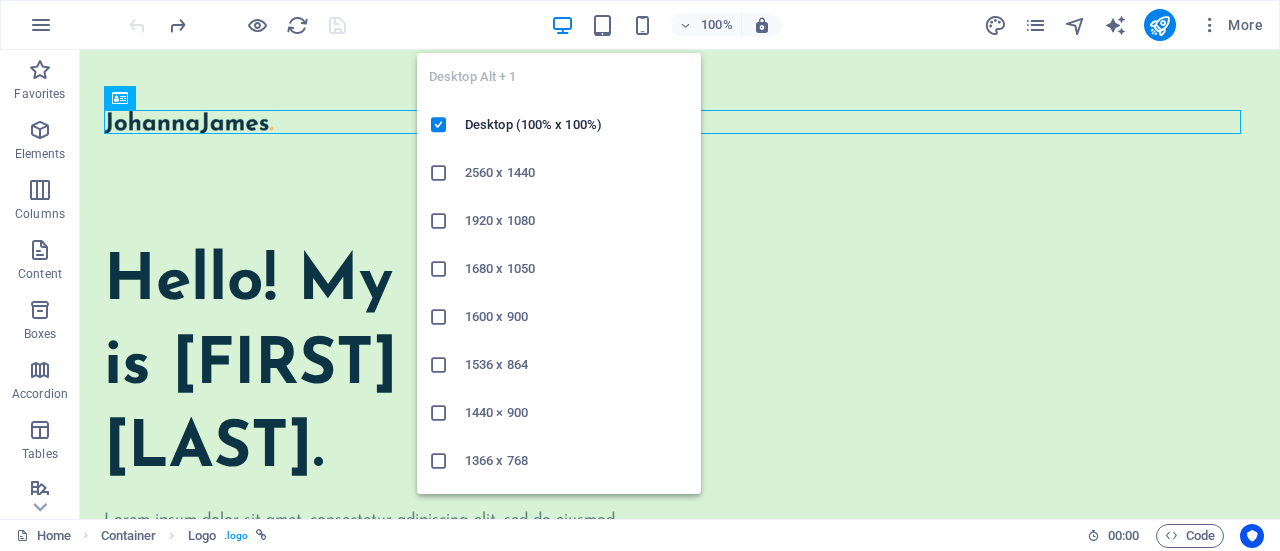 click at bounding box center (562, 25) 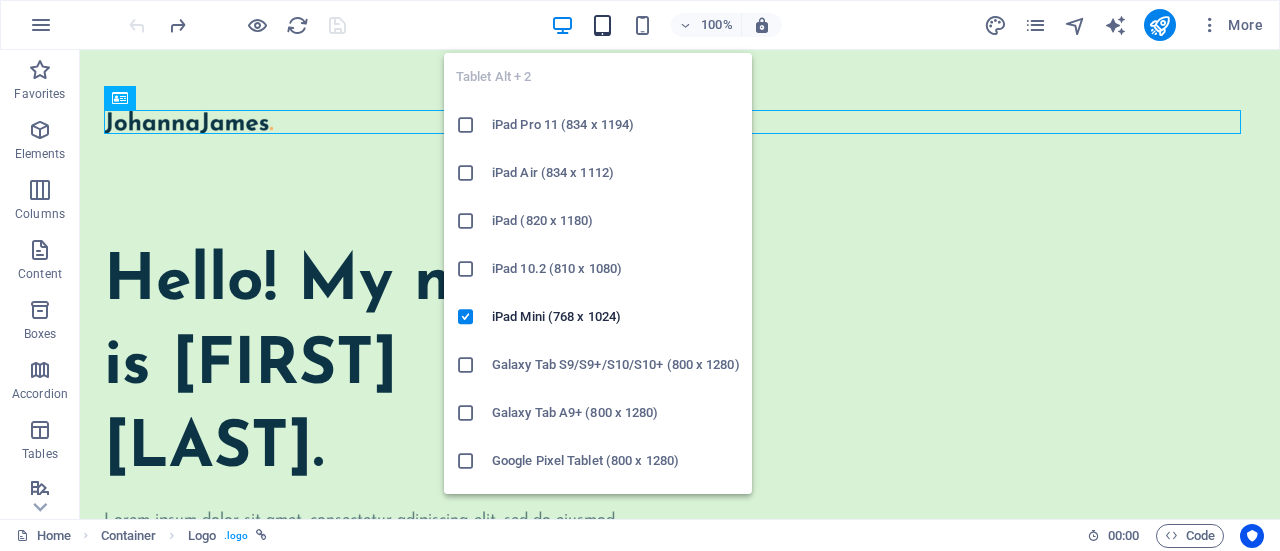 click at bounding box center [602, 25] 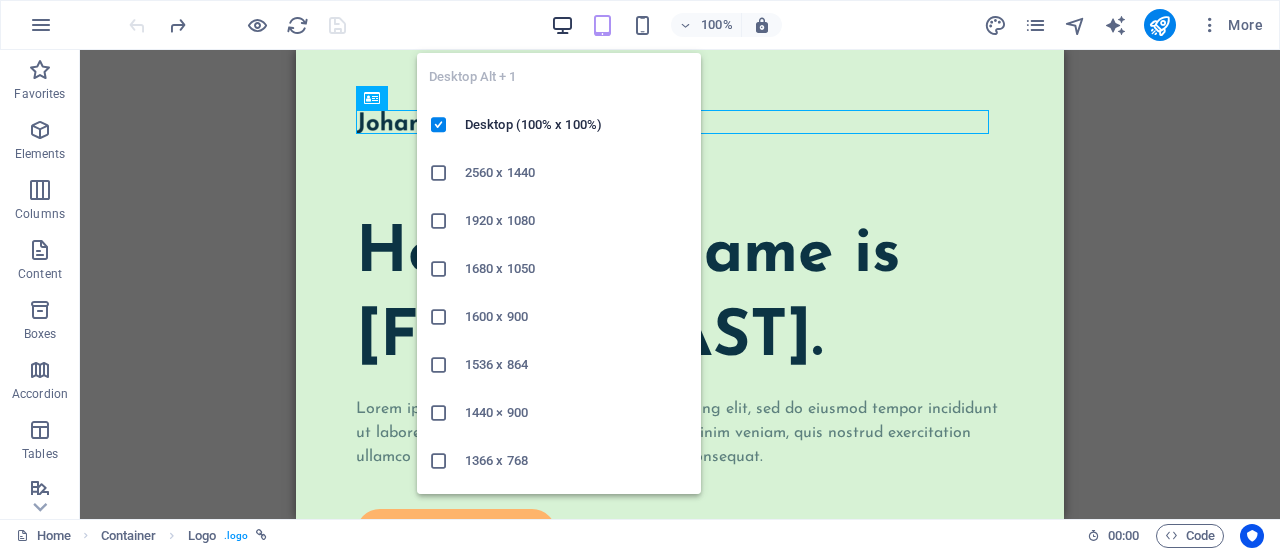 click at bounding box center [562, 25] 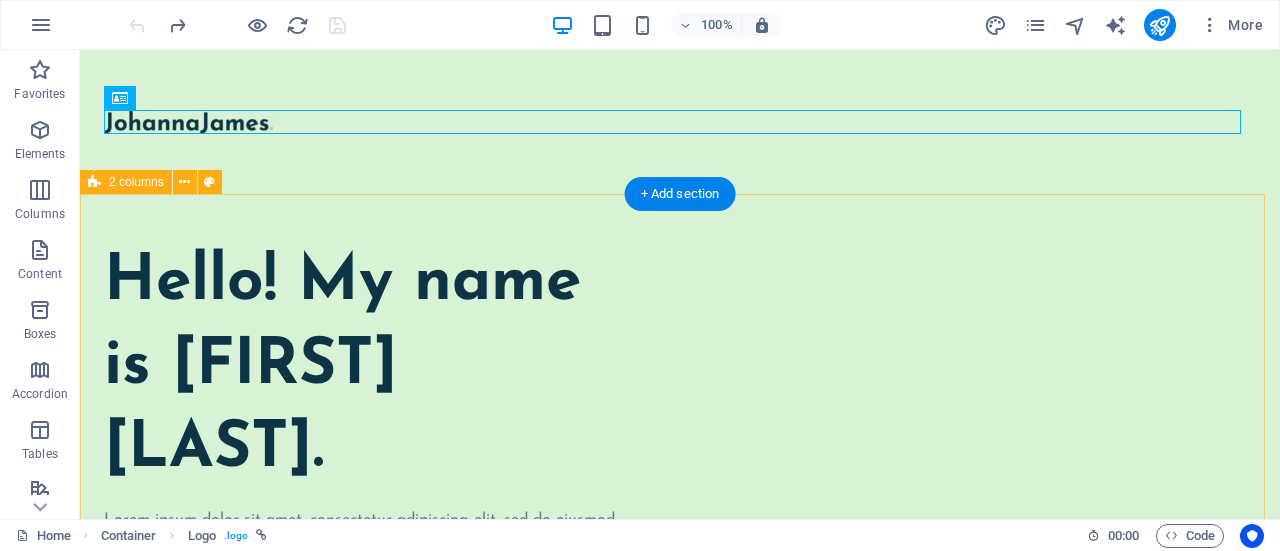 click on "Hello! My name is Johanna James. Lorem ipsum dolor sit amet, consectetur adipiscing elit, sed do eiusmod tempor incididunt ut labore et dolore magna aliqua. Ut enim ad minim veniam, quis nostrud exercitation ullamco laboris nisi ut aliquip ex ea commodo consequat. contact me" at bounding box center (680, 899) 